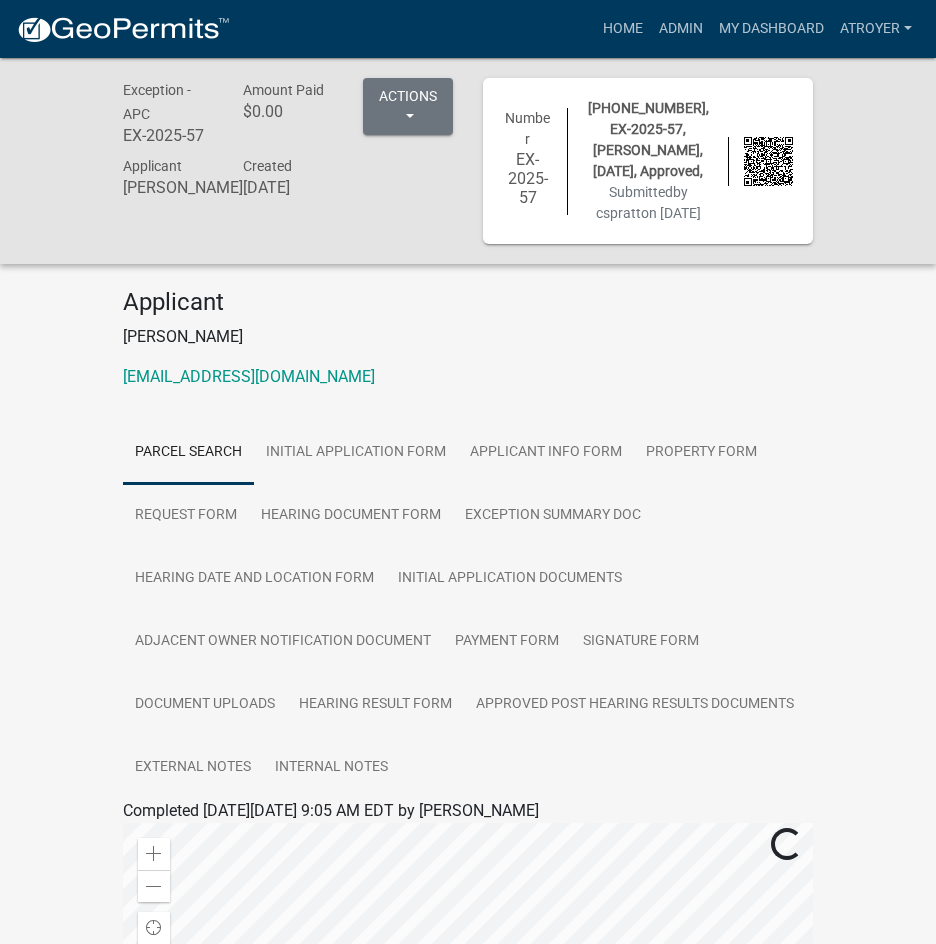 scroll, scrollTop: 0, scrollLeft: 0, axis: both 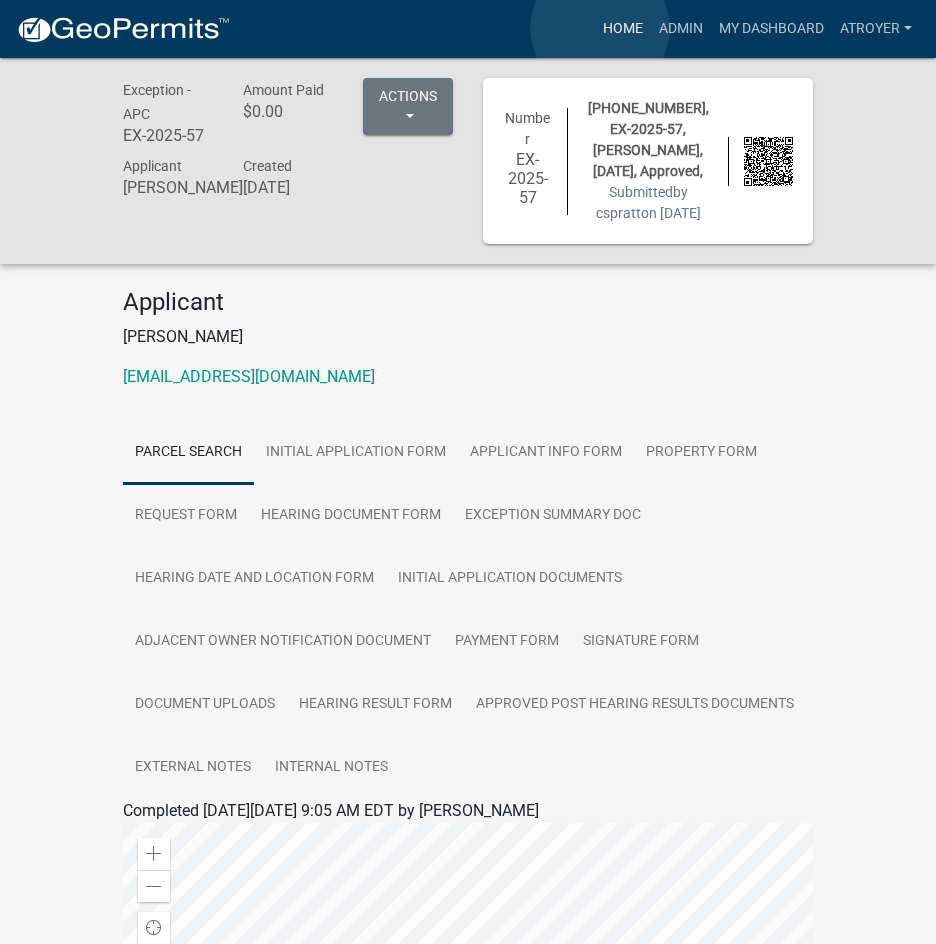 click on "Home" at bounding box center [623, 29] 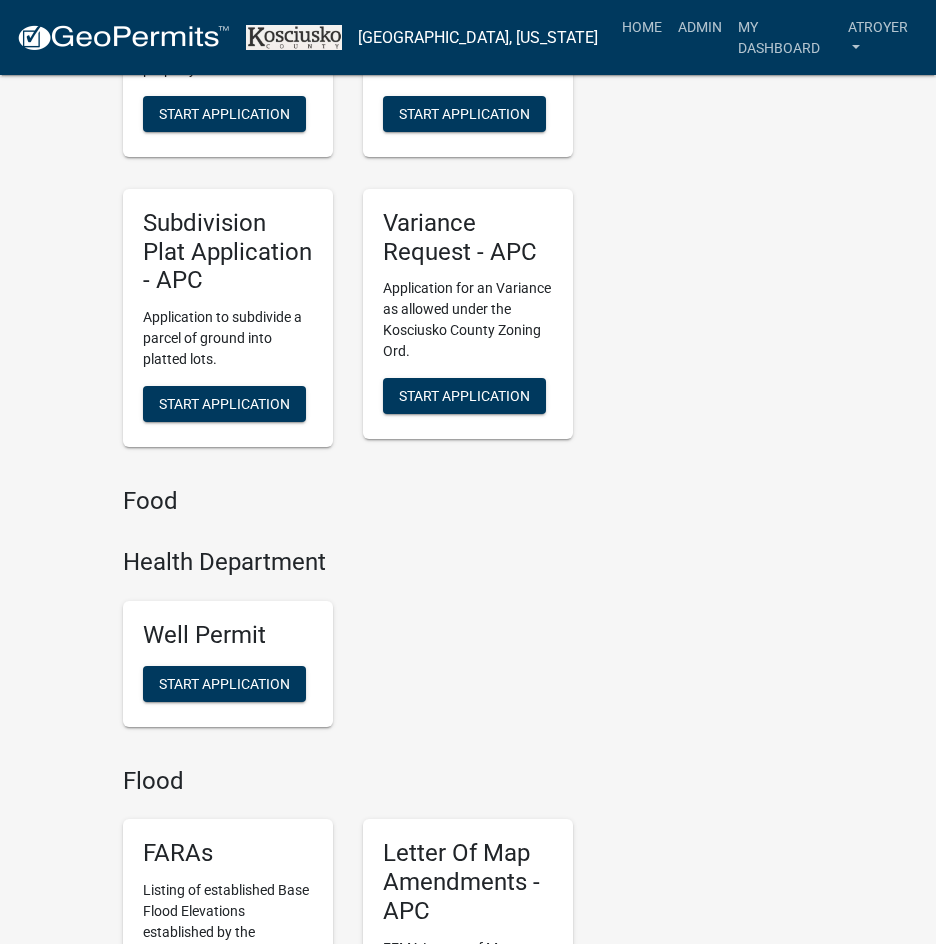 scroll, scrollTop: 4300, scrollLeft: 0, axis: vertical 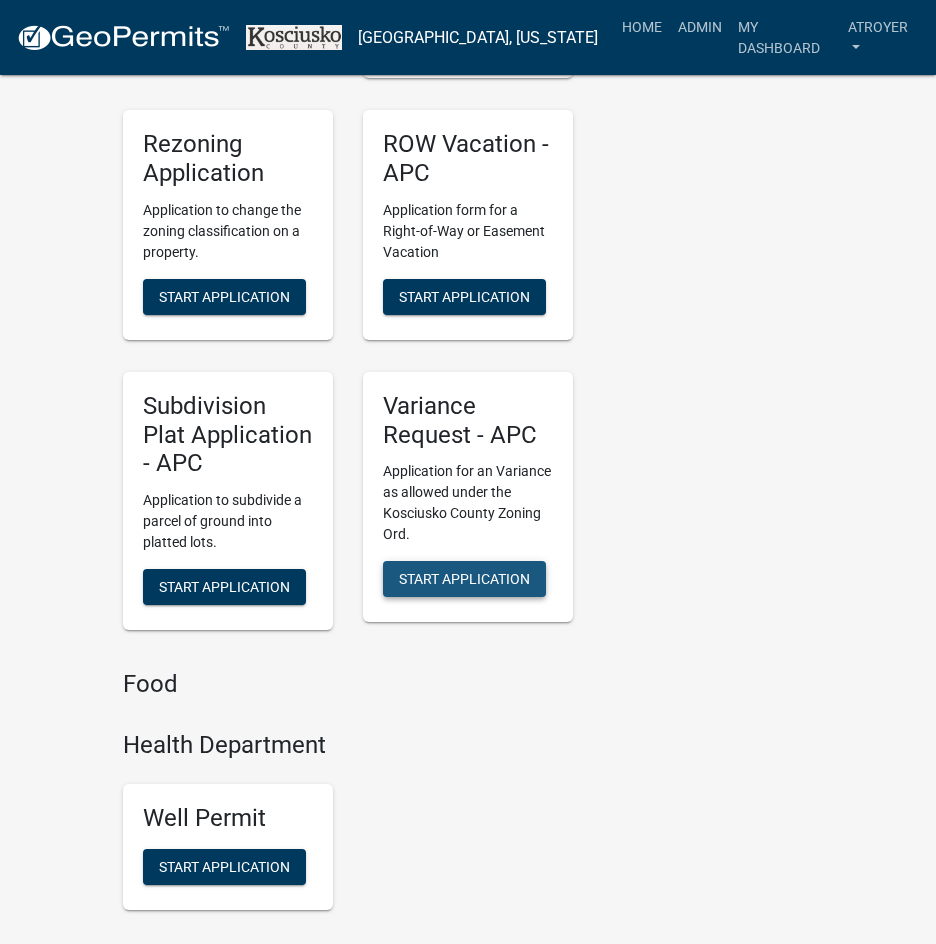click on "Start Application" at bounding box center [464, 579] 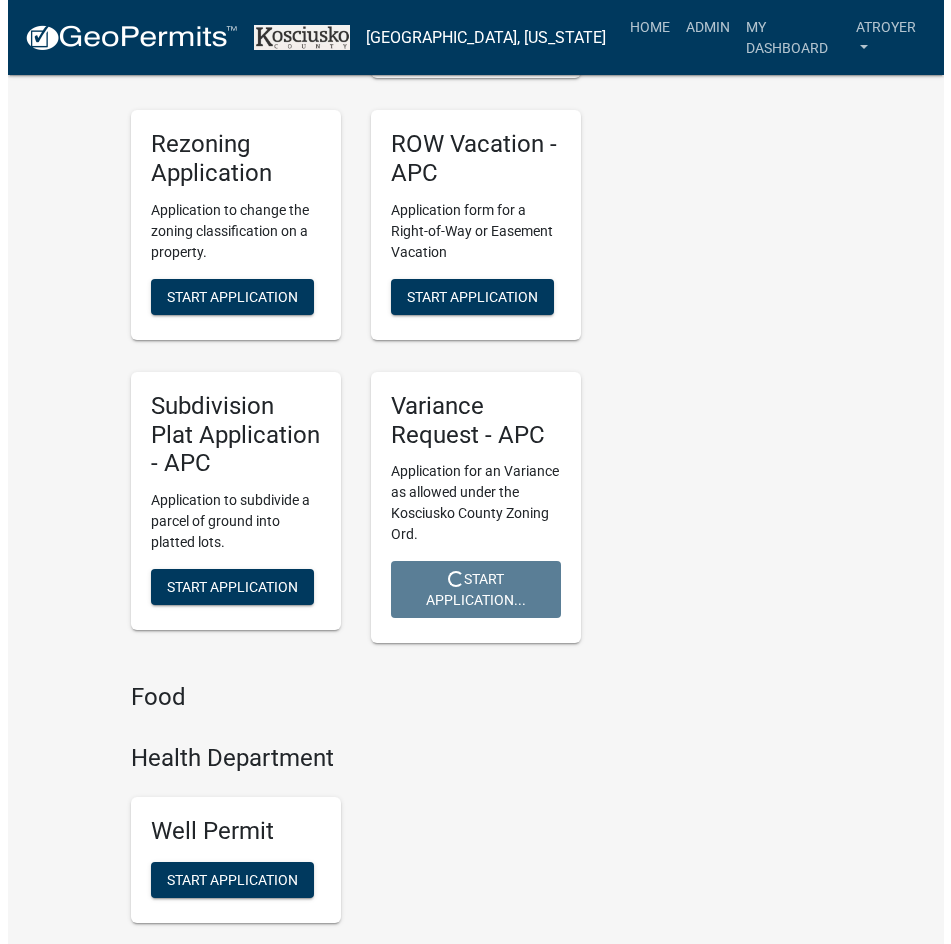 scroll, scrollTop: 0, scrollLeft: 0, axis: both 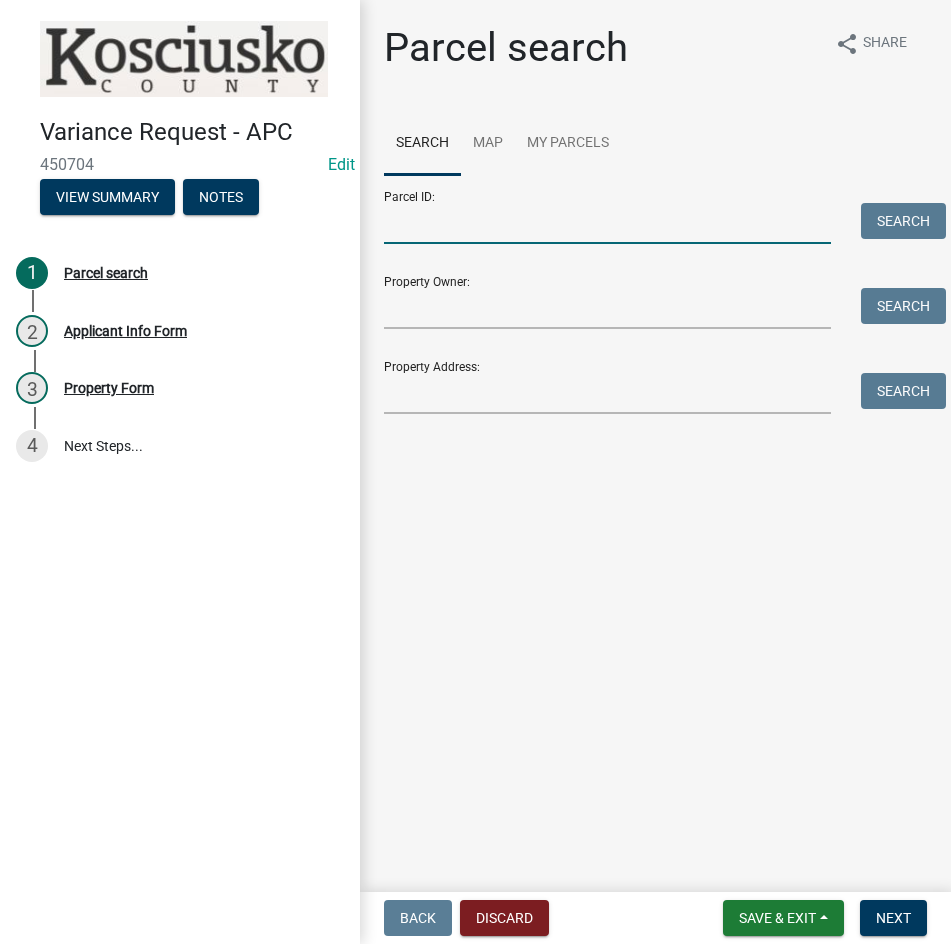 click on "Parcel ID:" at bounding box center [607, 223] 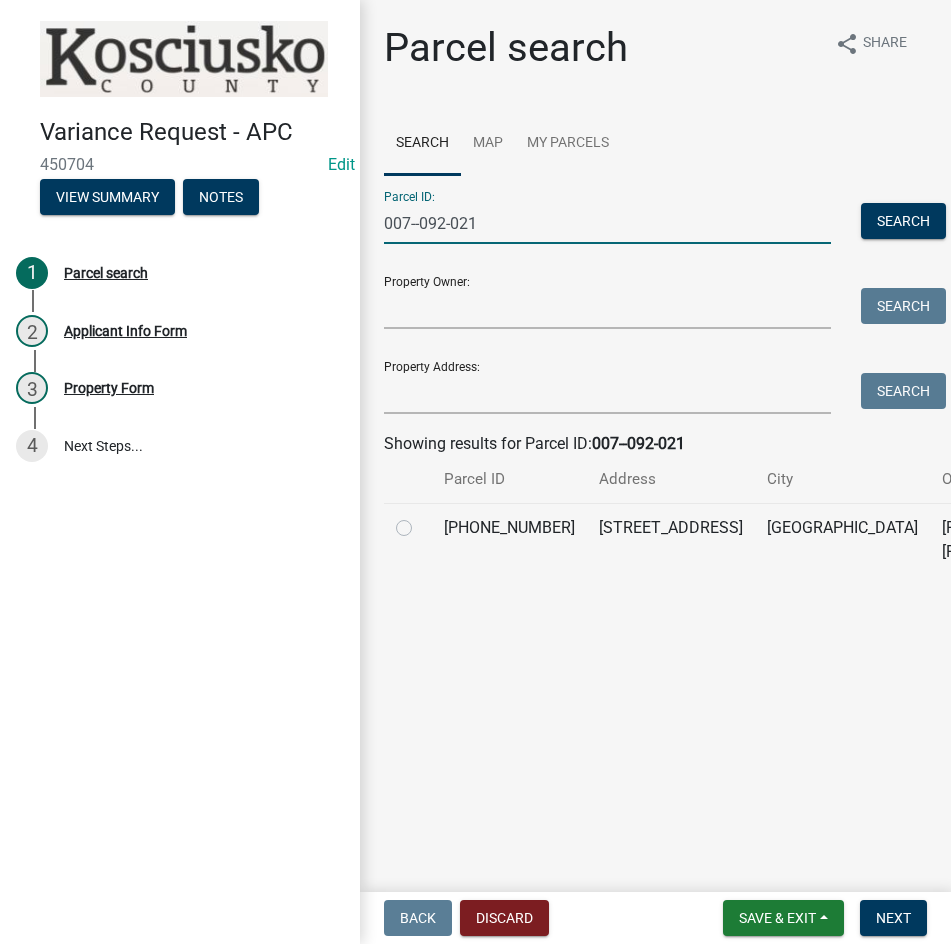 type on "007--092-021" 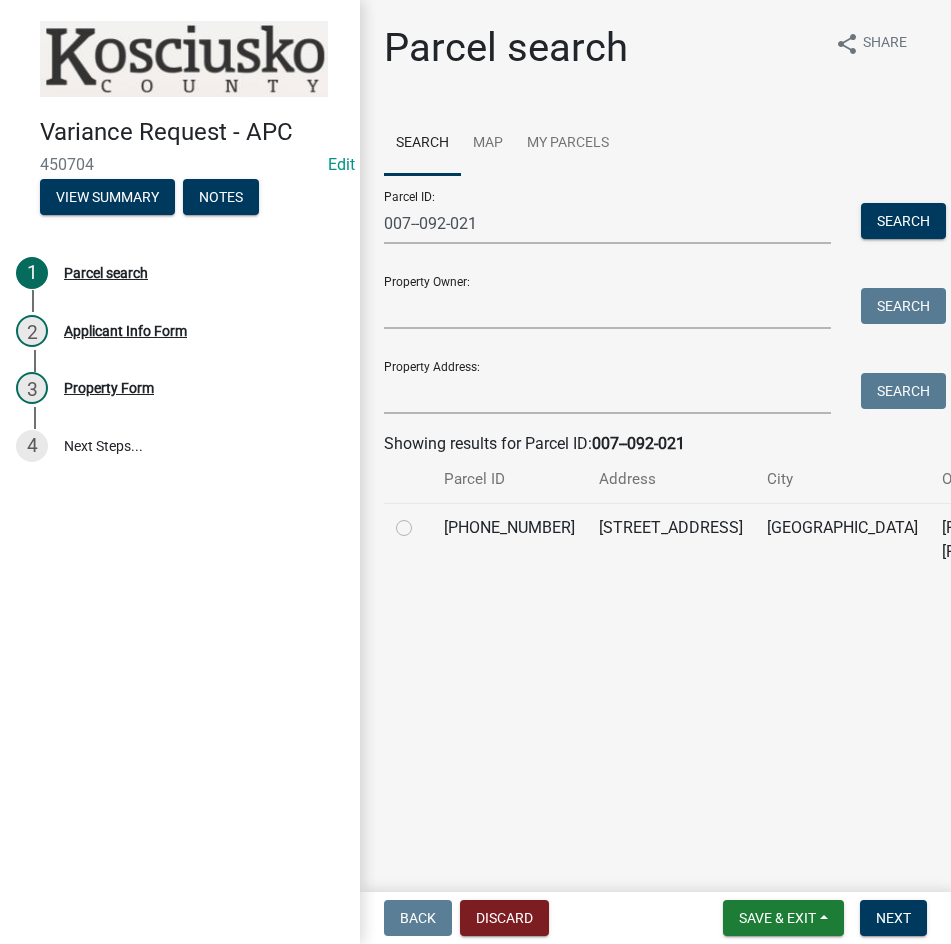 click 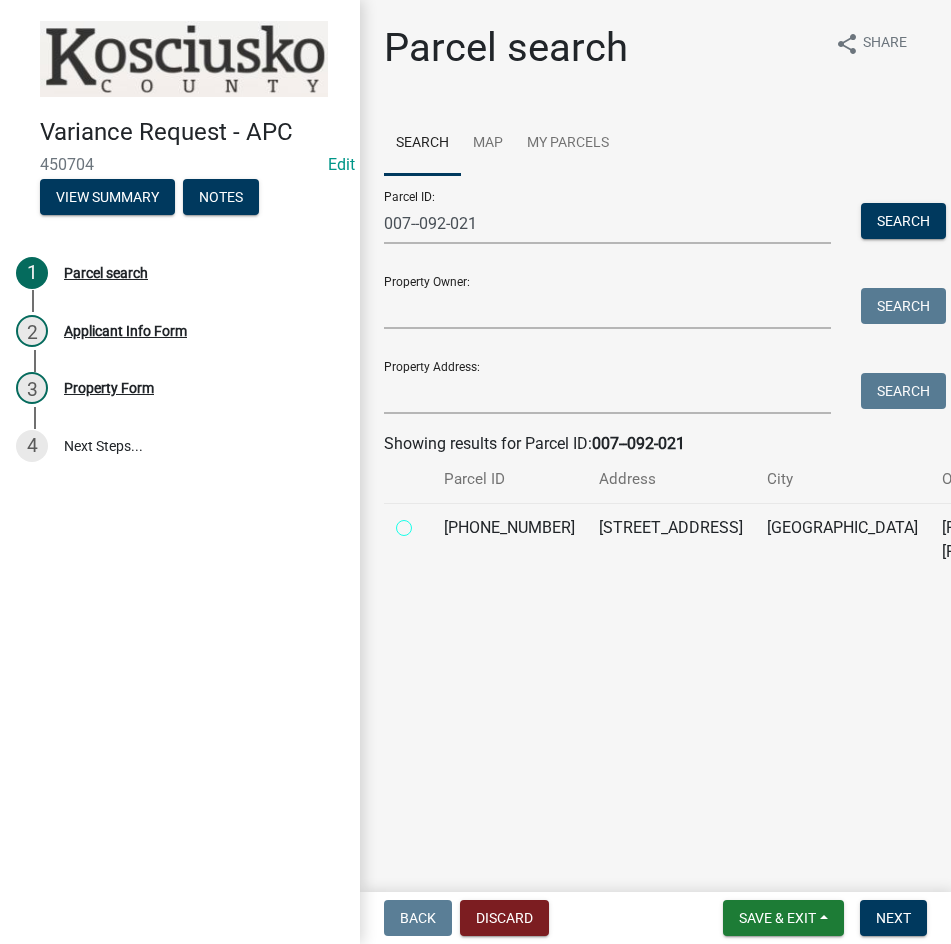 click at bounding box center (426, 522) 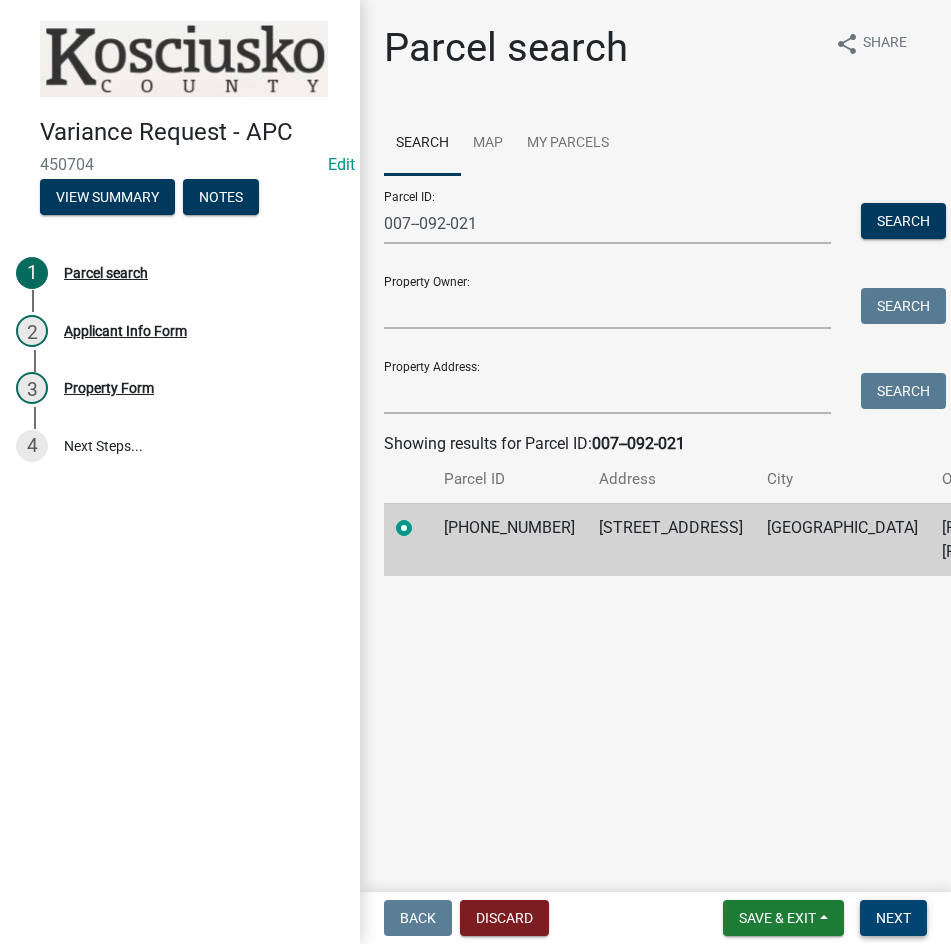 click on "Next" at bounding box center (893, 918) 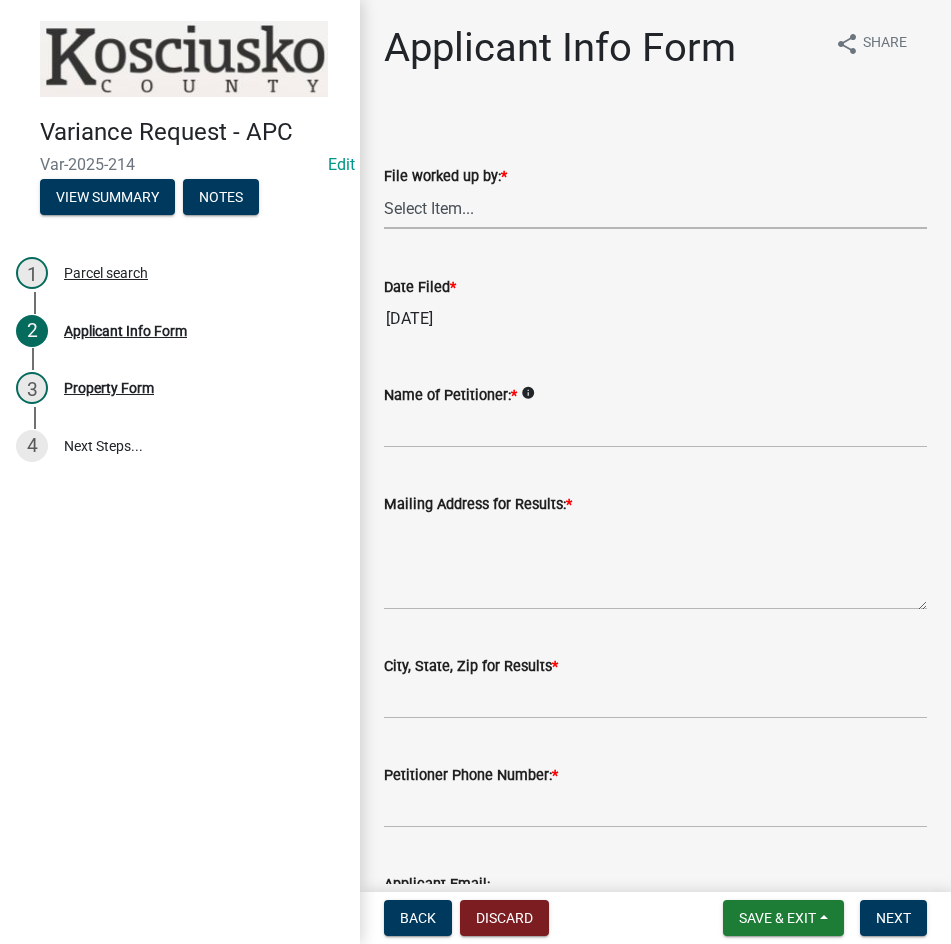 click on "Select Item...   MMS   LT   AT   CS   AH   Vacant" at bounding box center (655, 208) 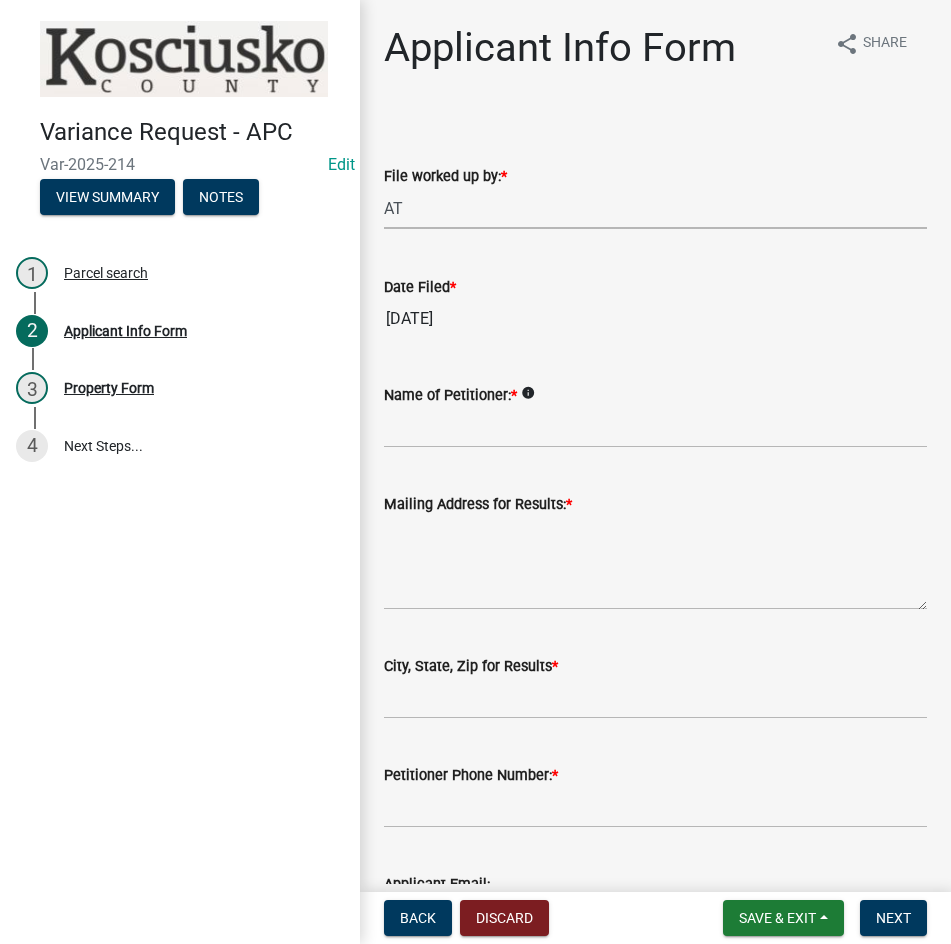 click on "Select Item...   MMS   LT   AT   CS   AH   Vacant" at bounding box center [655, 208] 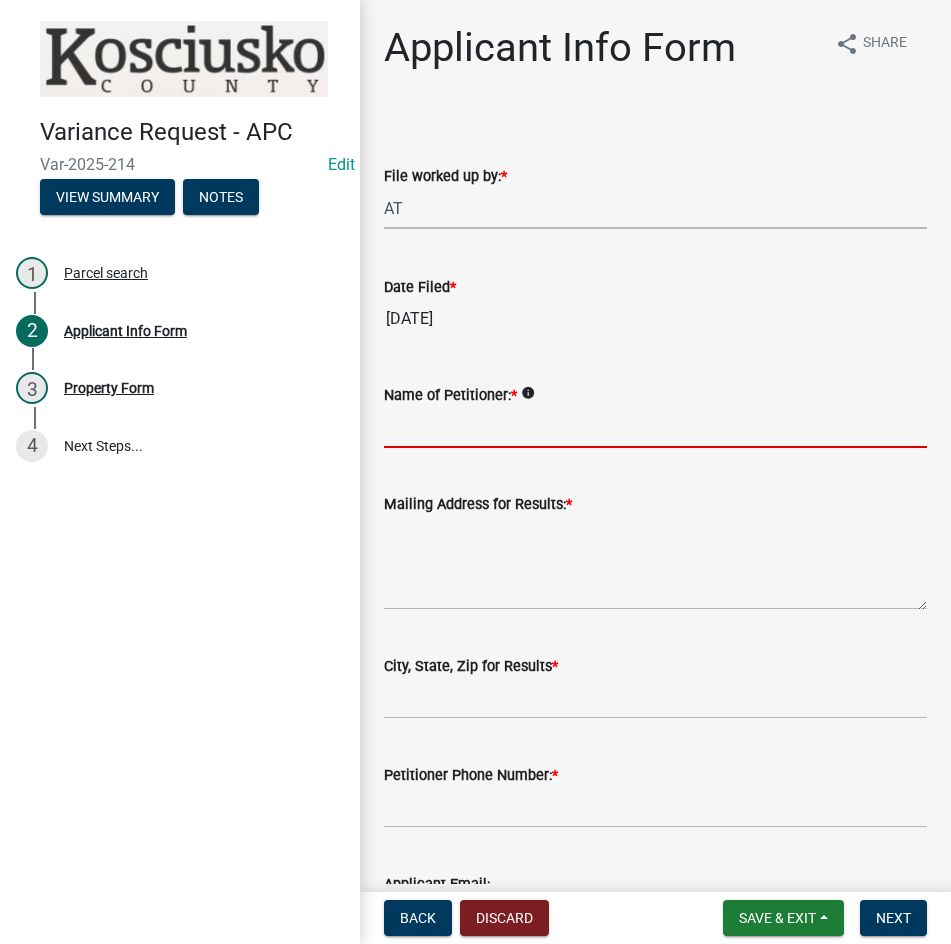 drag, startPoint x: 499, startPoint y: 433, endPoint x: 514, endPoint y: 434, distance: 15.033297 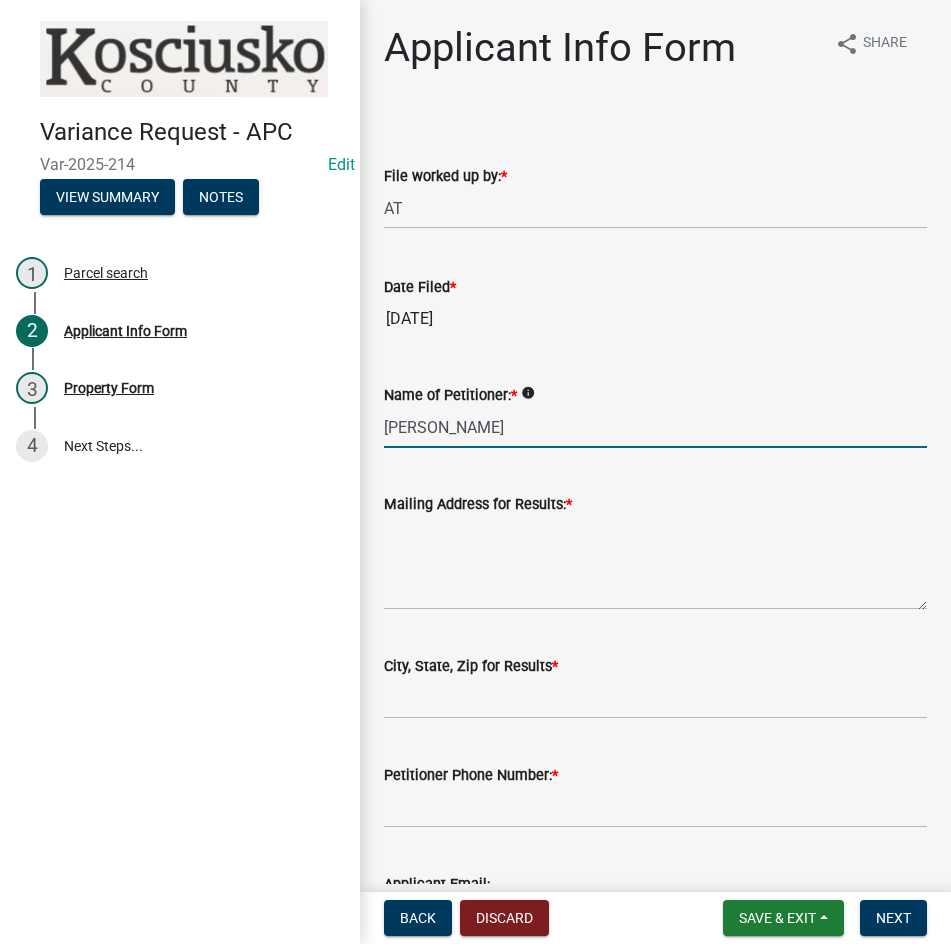 type on "[PERSON_NAME]" 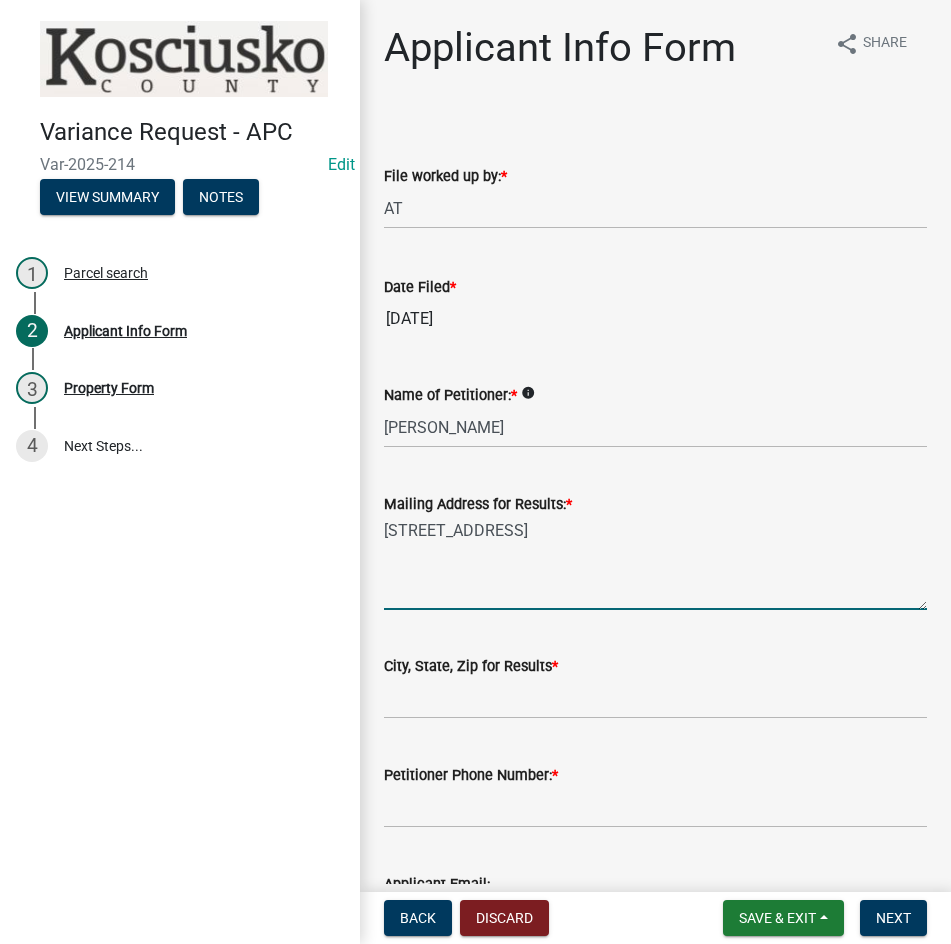 type on "[STREET_ADDRESS]" 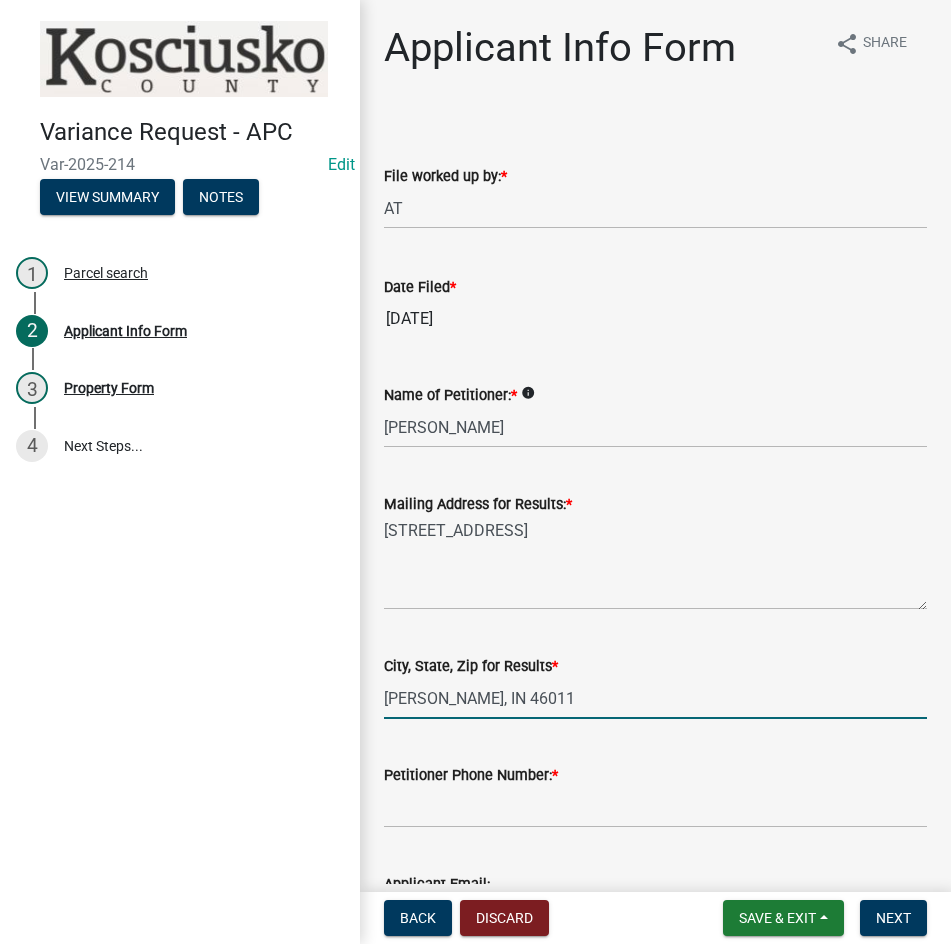 type on "[PERSON_NAME], IN 46011" 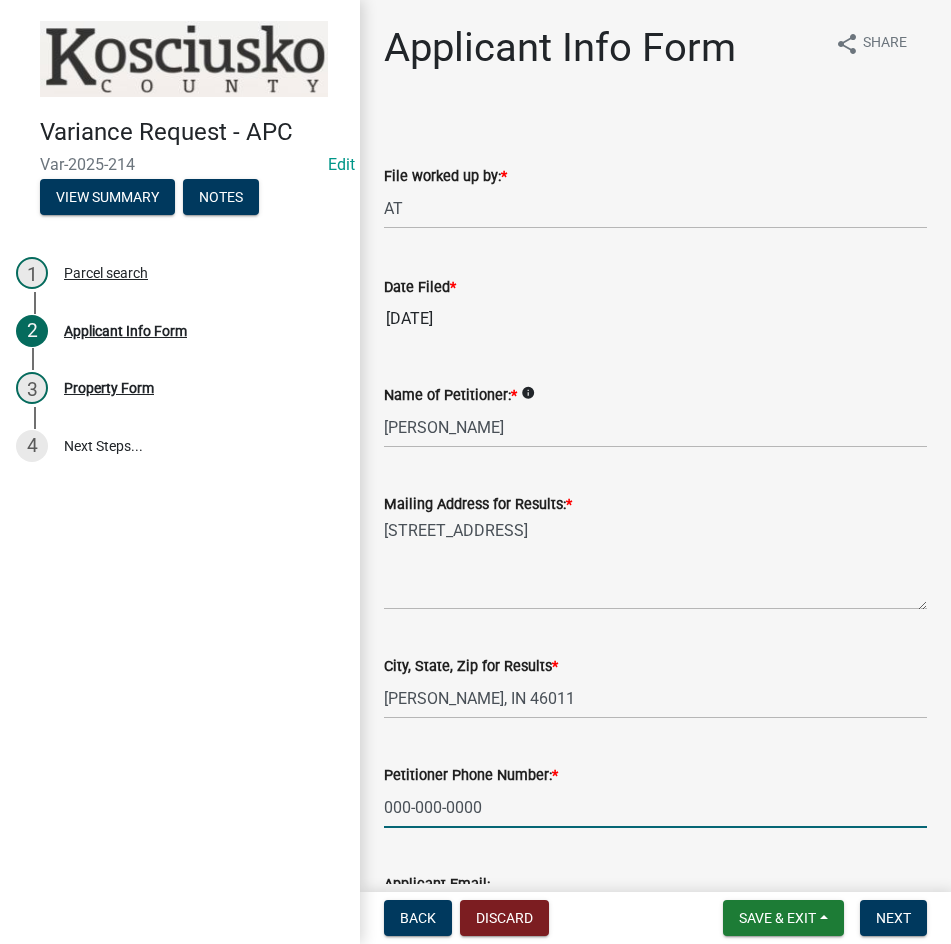 type on "000-000-0000" 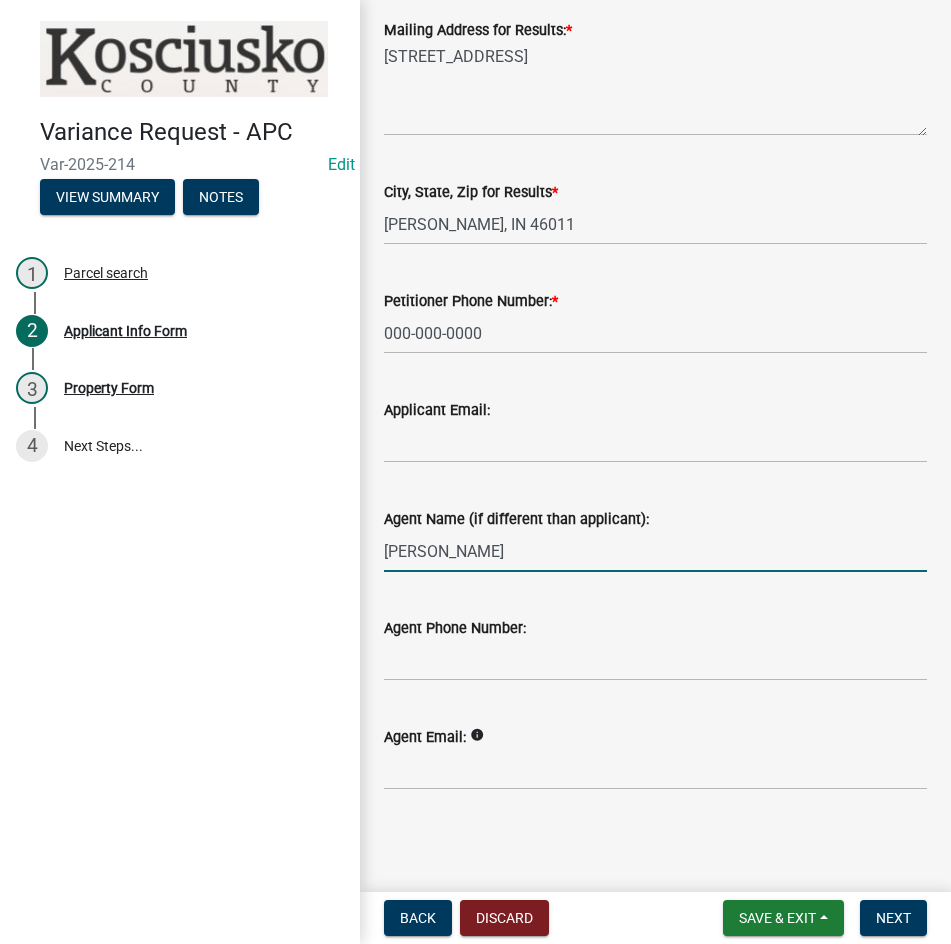 type on "[PERSON_NAME]" 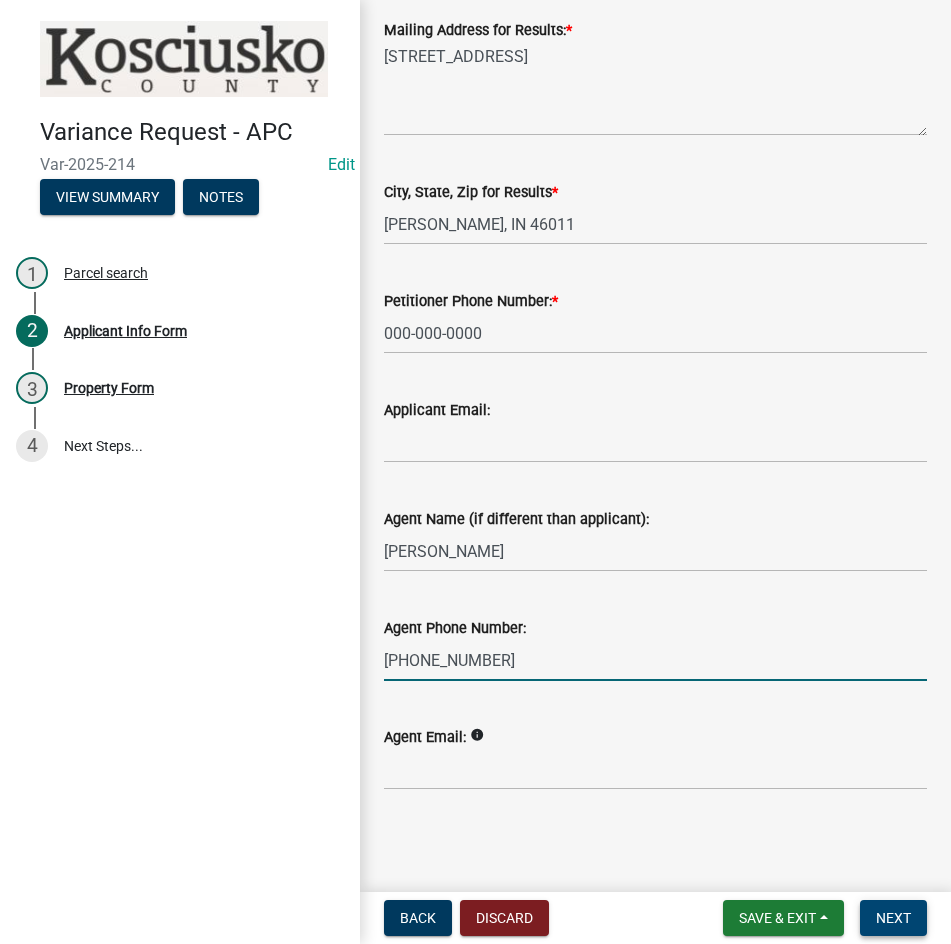 type on "[PHONE_NUMBER]" 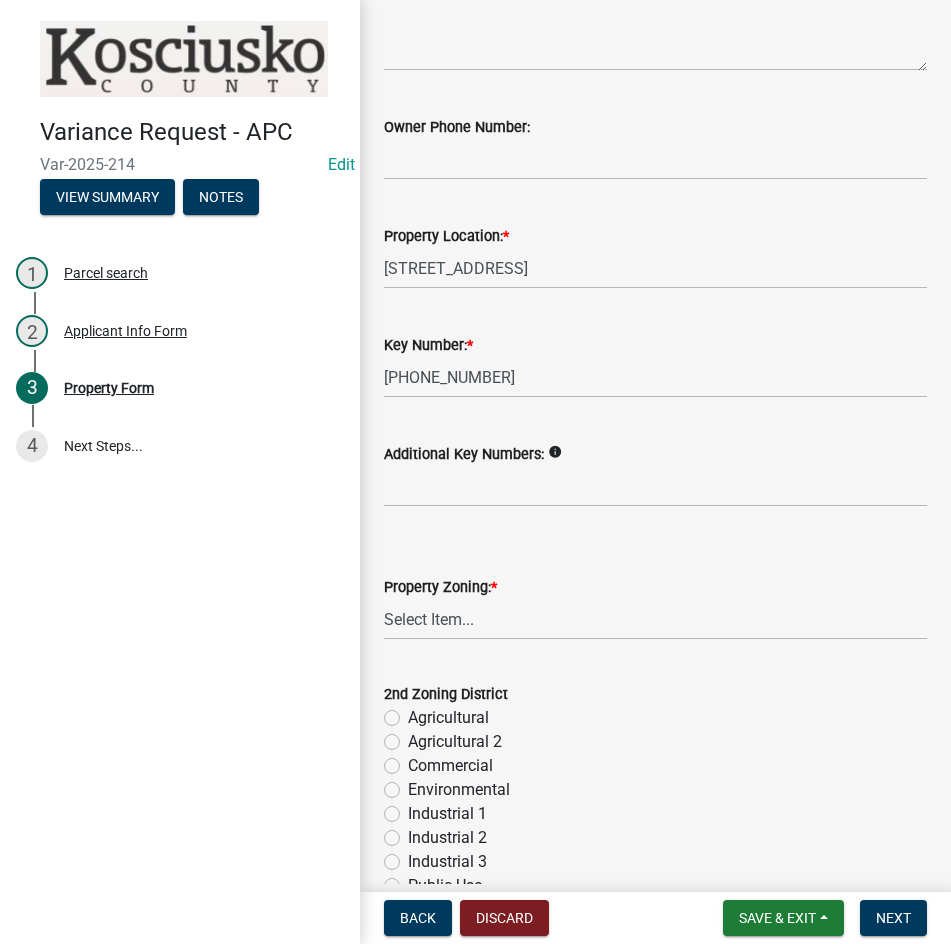 scroll, scrollTop: 300, scrollLeft: 0, axis: vertical 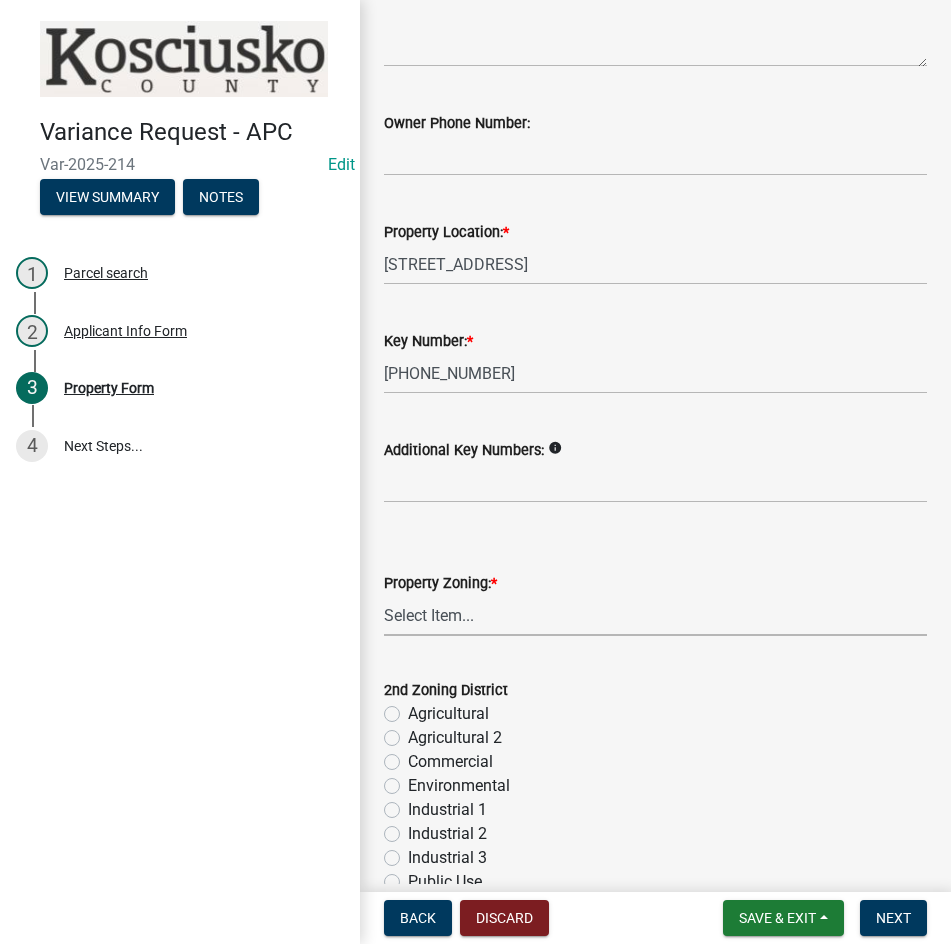 click on "Select Item...   Agricultural   Agricultural 2   Commercial   Environmental   Industrial 1   Industrial 2   Industrial 3   Public Use   Residential" at bounding box center (655, 615) 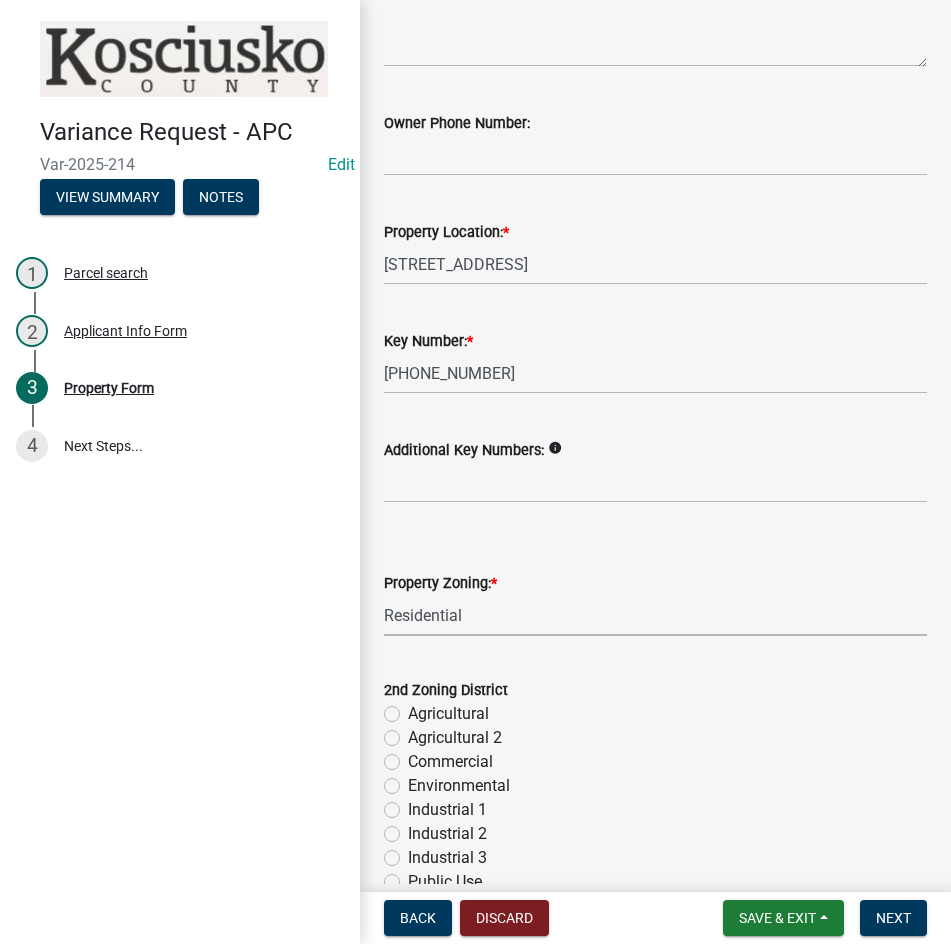 click on "Select Item...   Agricultural   Agricultural 2   Commercial   Environmental   Industrial 1   Industrial 2   Industrial 3   Public Use   Residential" at bounding box center (655, 615) 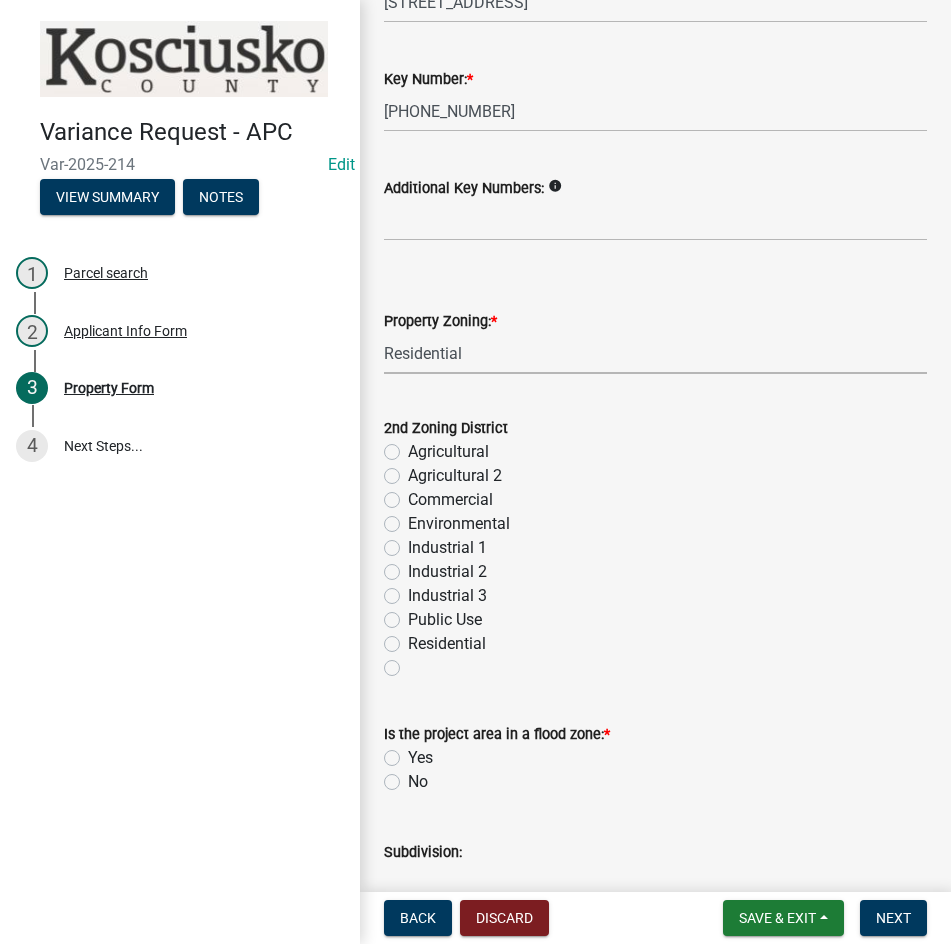 scroll, scrollTop: 700, scrollLeft: 0, axis: vertical 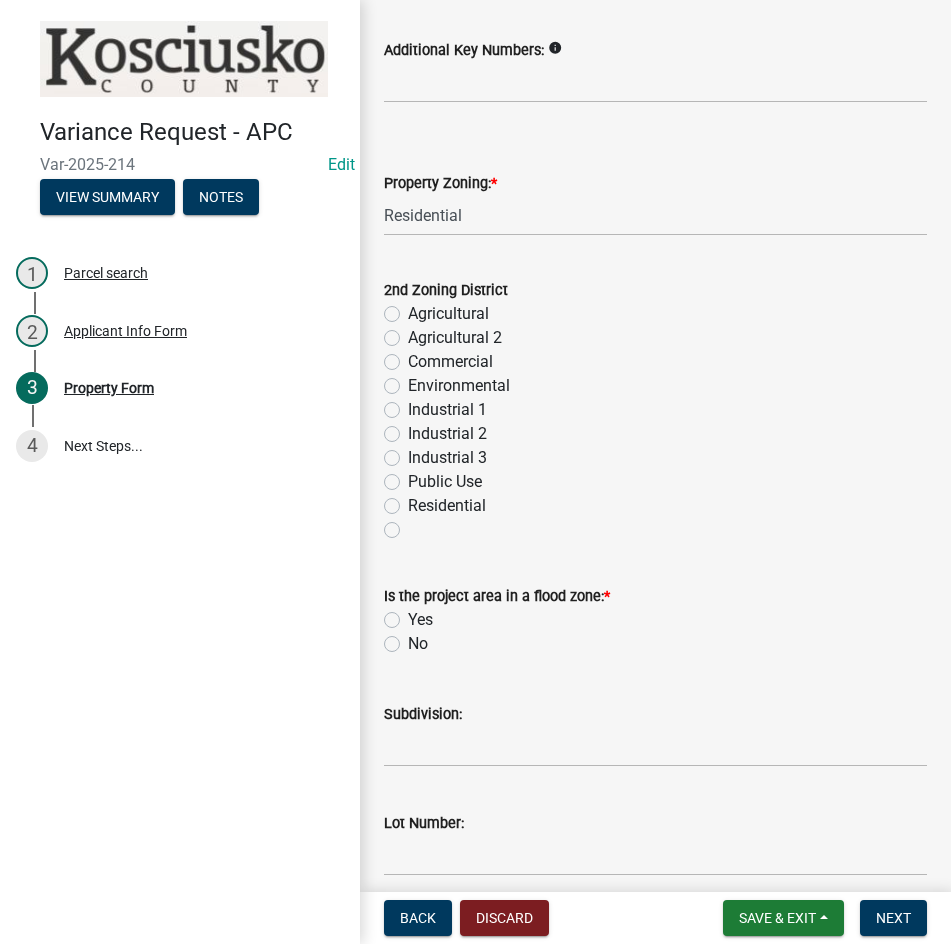 click on "No" 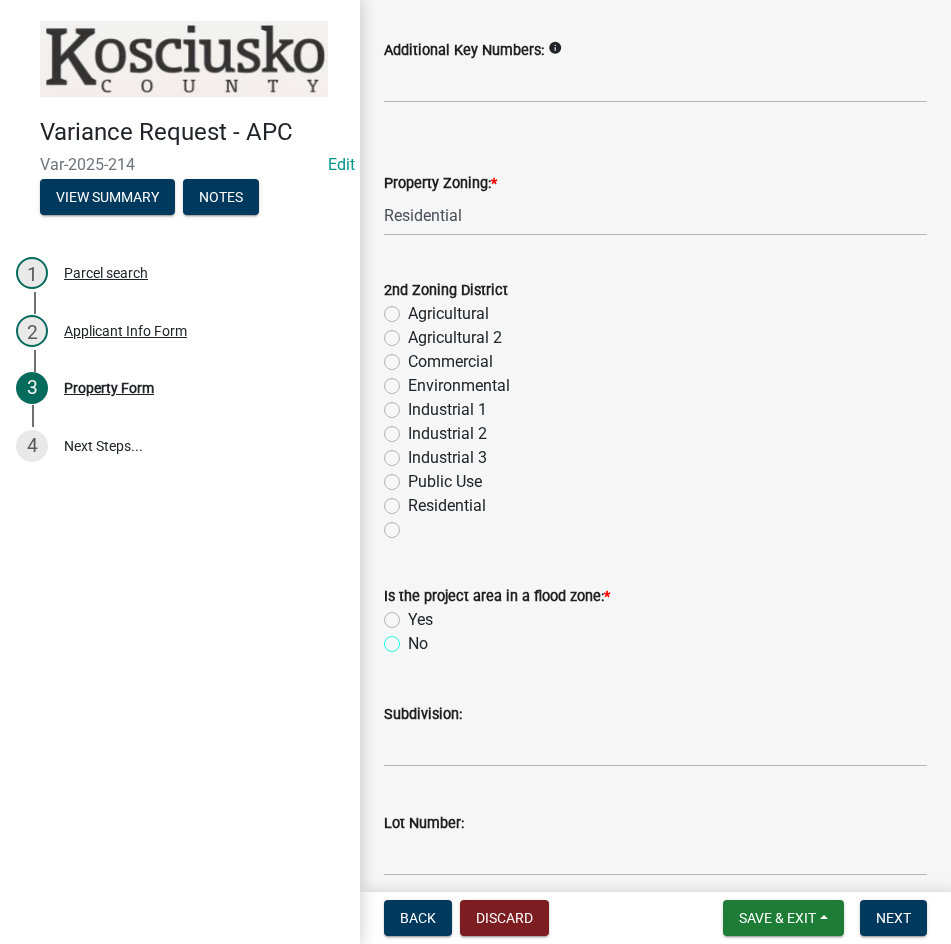 click on "No" at bounding box center (414, 638) 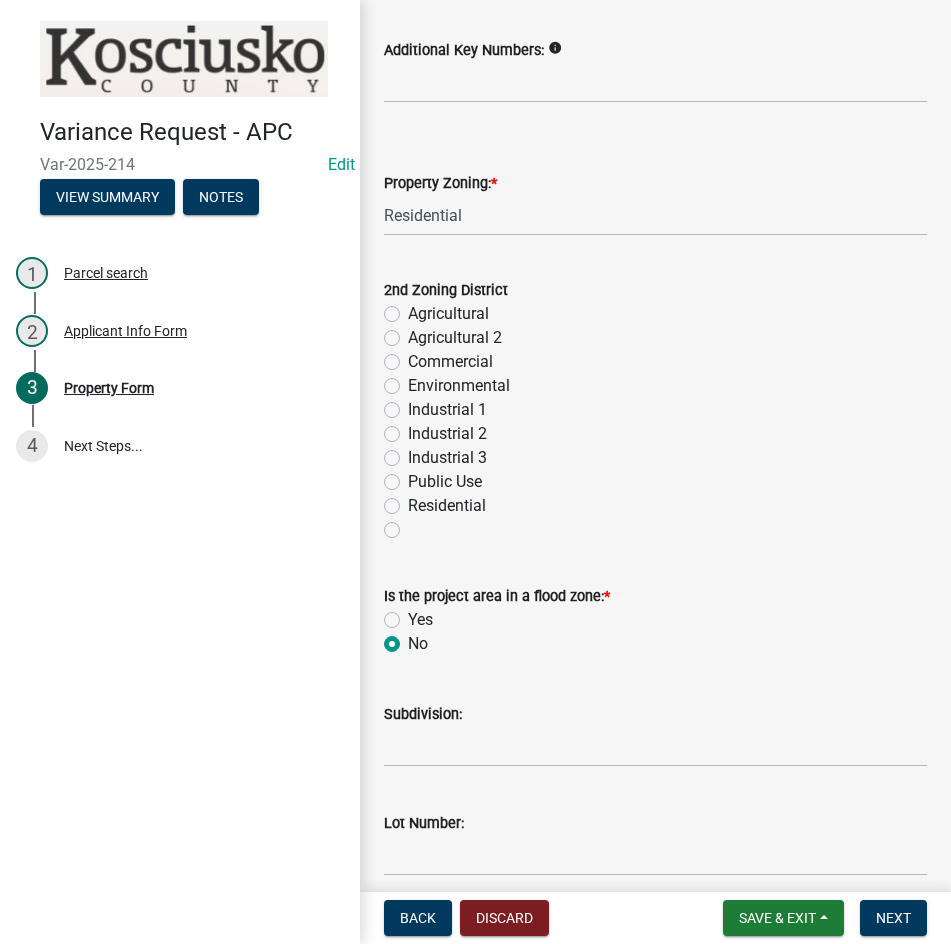 radio on "true" 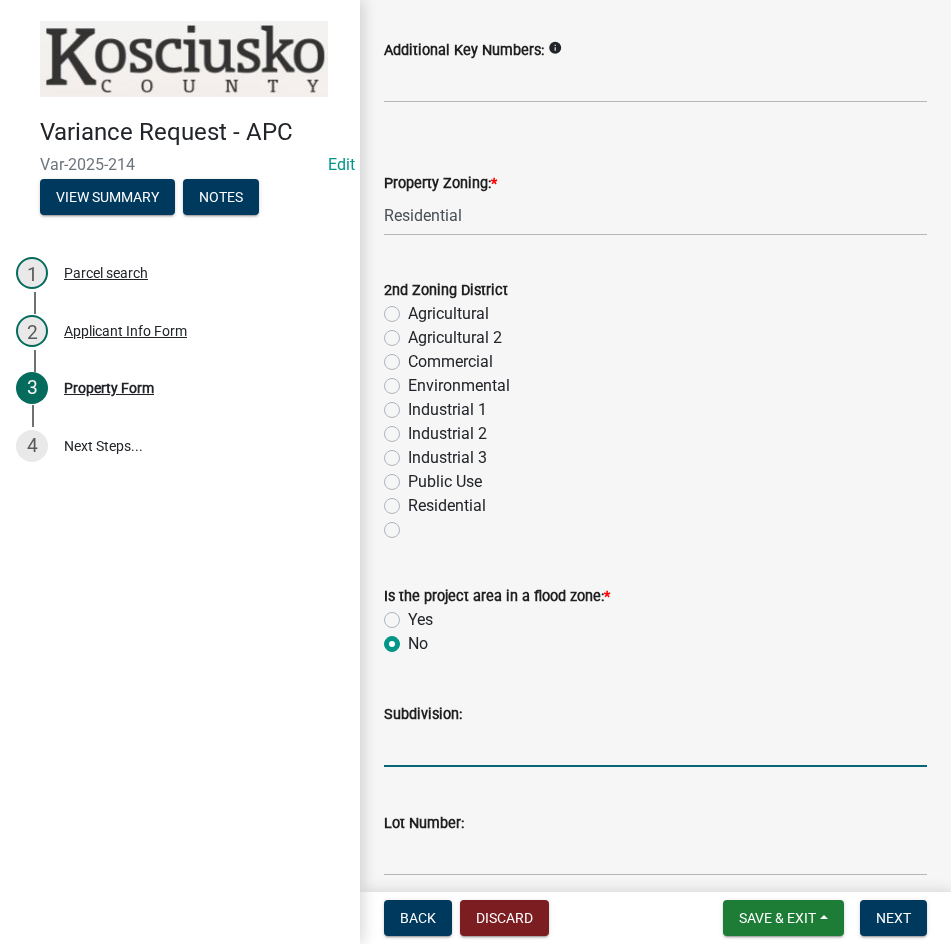 click on "Subdivision:" at bounding box center [655, 746] 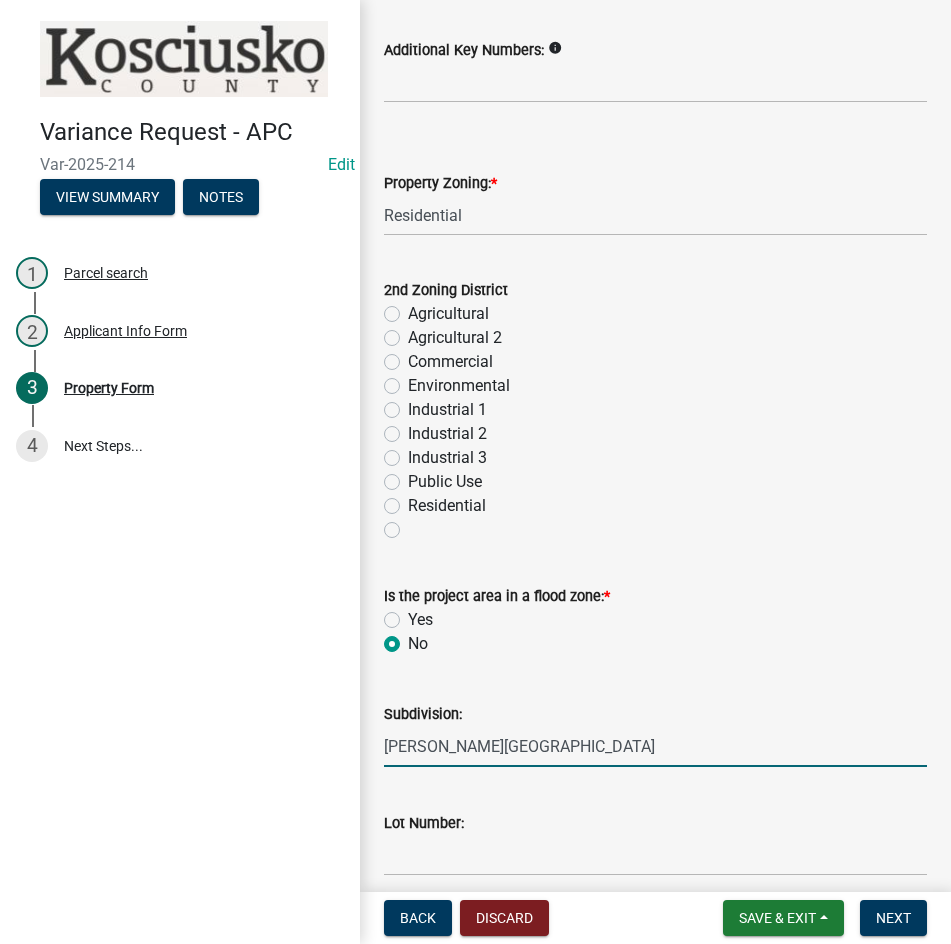 type on "[PERSON_NAME][GEOGRAPHIC_DATA]" 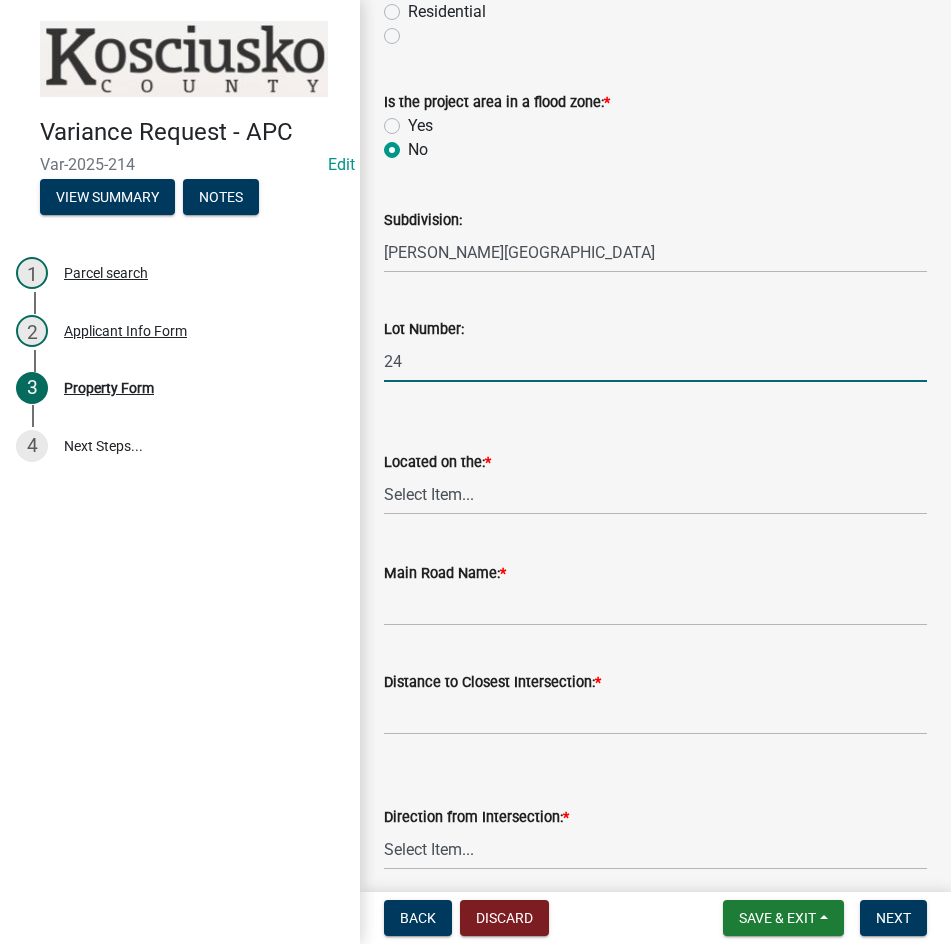 scroll, scrollTop: 1200, scrollLeft: 0, axis: vertical 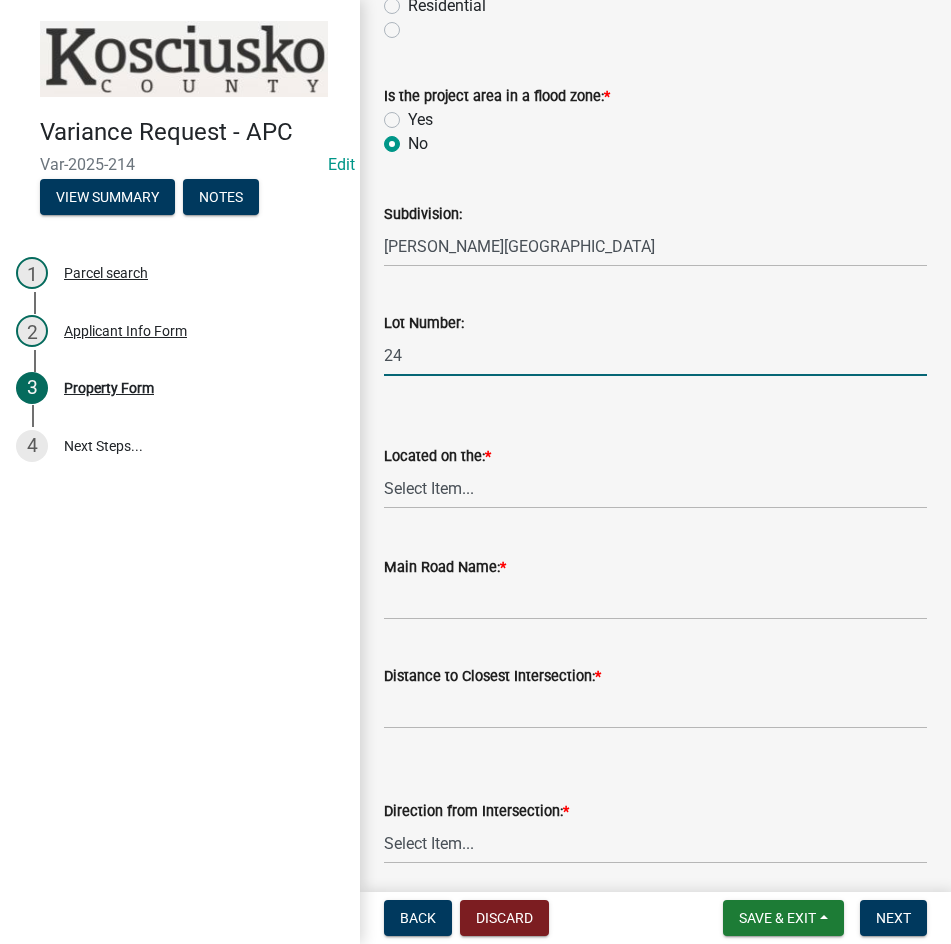 type on "24" 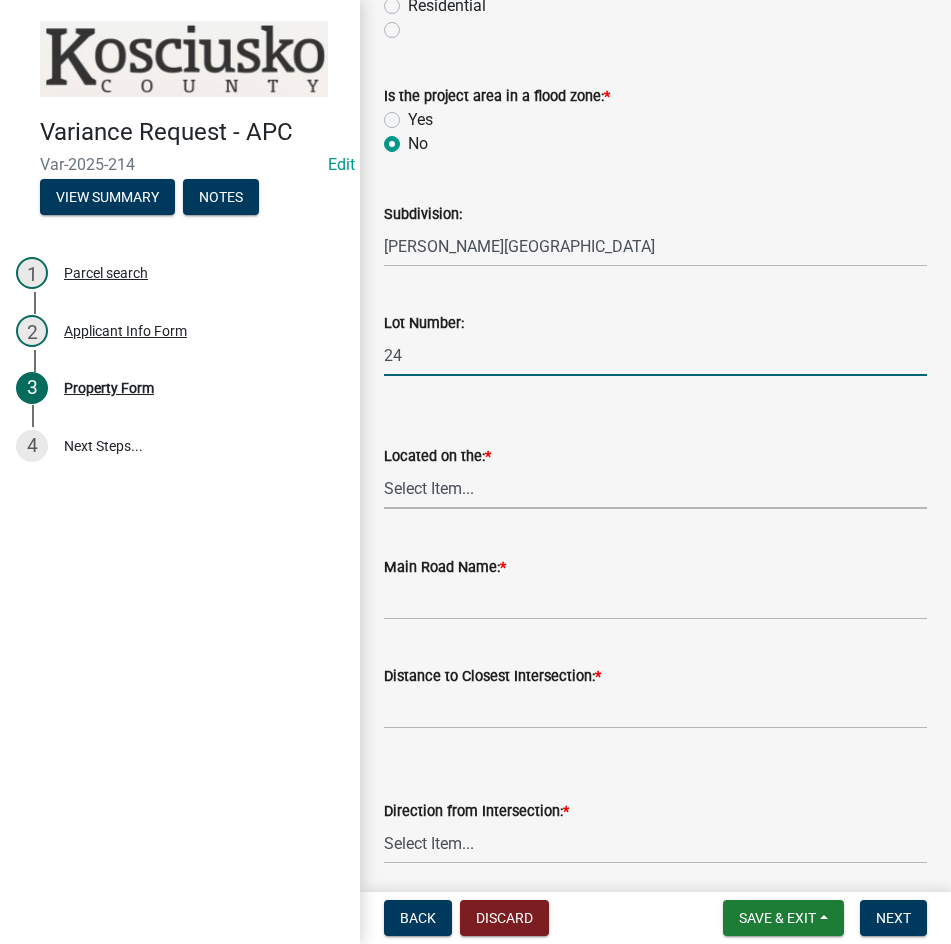 click on "Select Item...   North   Northeast   Northwest   South   Southeast   Southwest   [GEOGRAPHIC_DATA]" at bounding box center (655, 488) 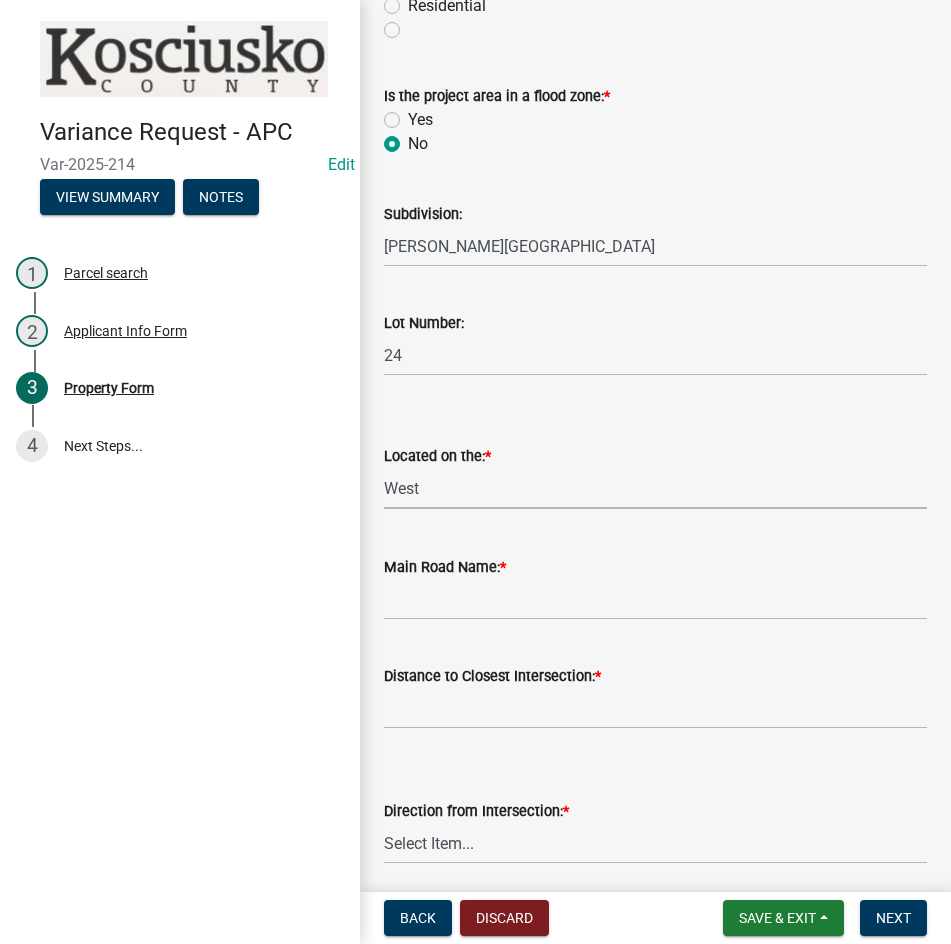 click on "Select Item...   North   Northeast   Northwest   South   Southeast   Southwest   [GEOGRAPHIC_DATA]" at bounding box center (655, 488) 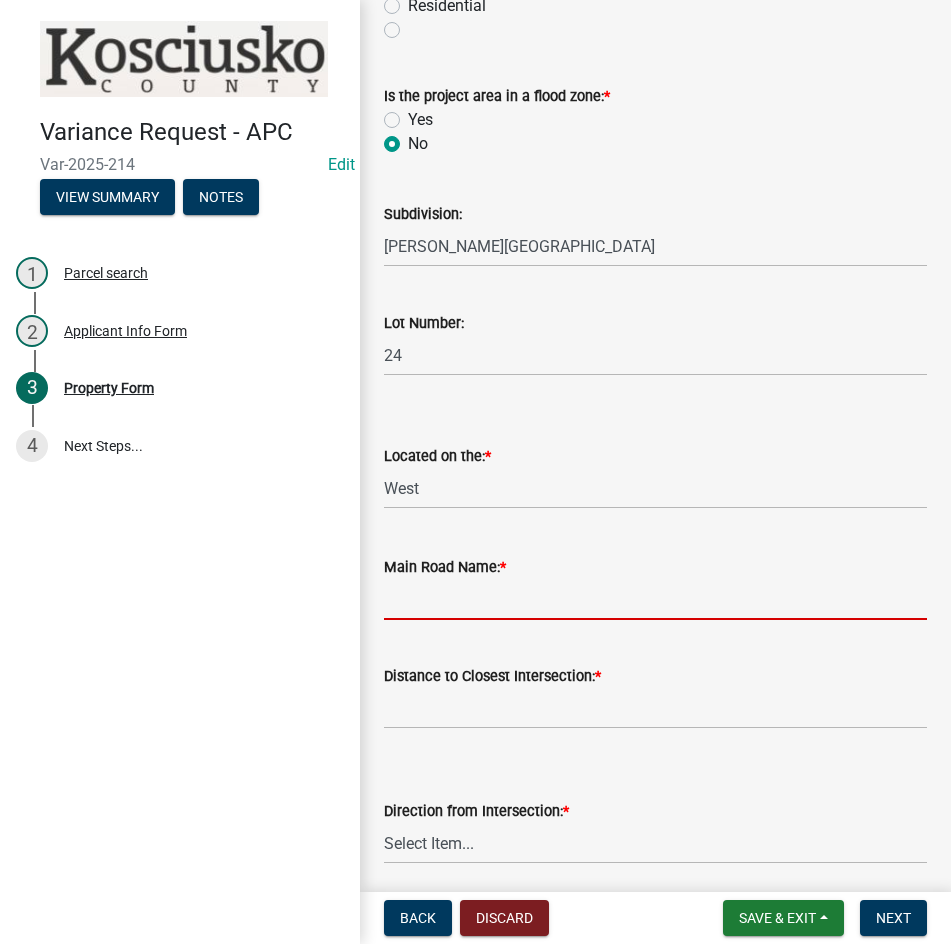 drag, startPoint x: 478, startPoint y: 604, endPoint x: 496, endPoint y: 573, distance: 35.846897 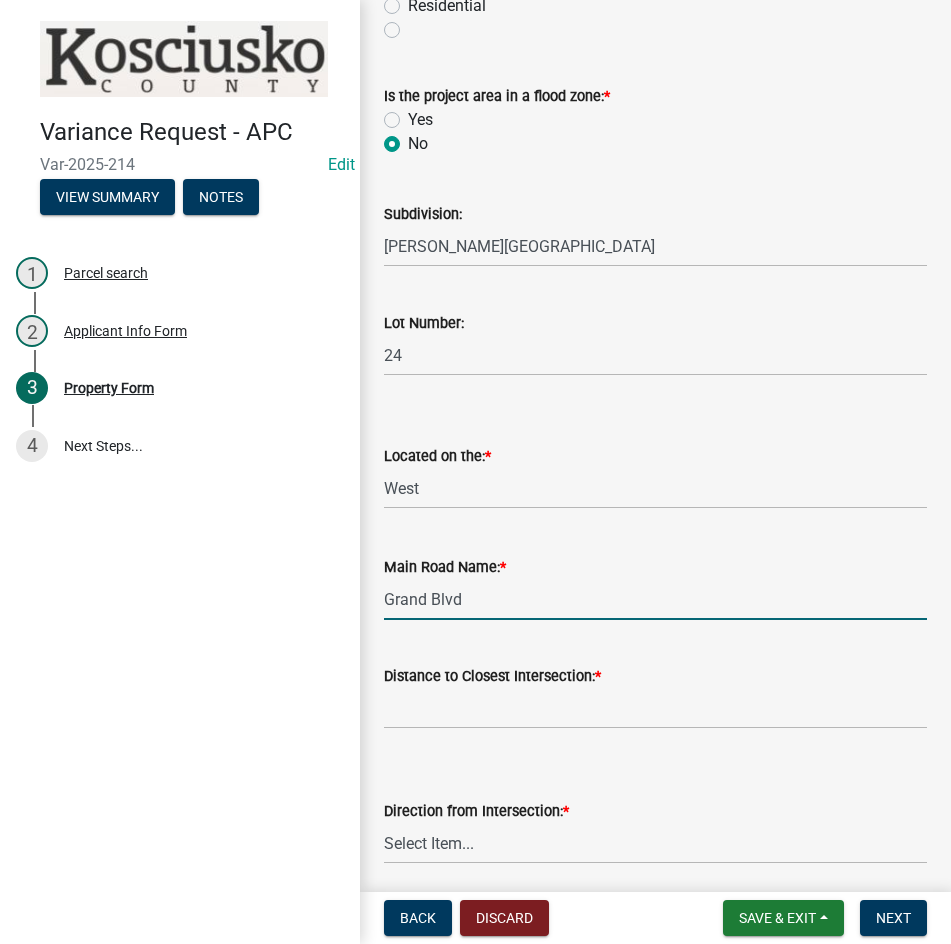 type on "Grand Blvd" 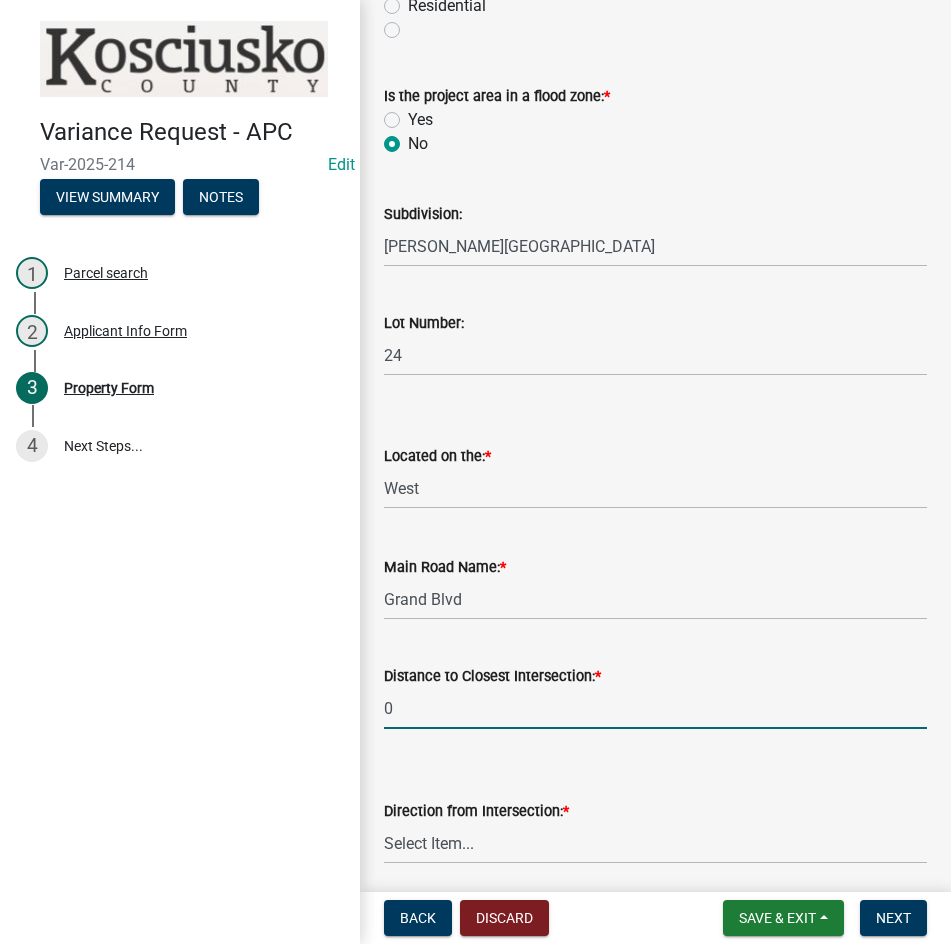 type on "0" 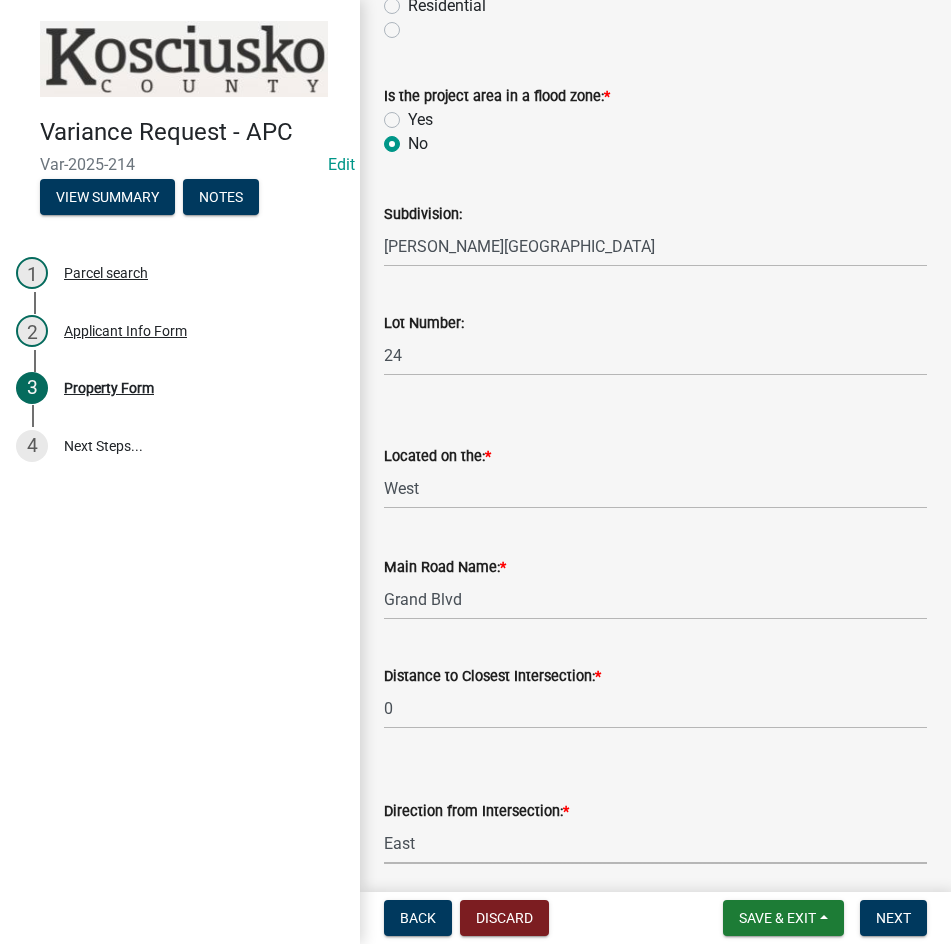 select on "cfa04aa3-54af-4fa3-ad31-ac65a78d0644" 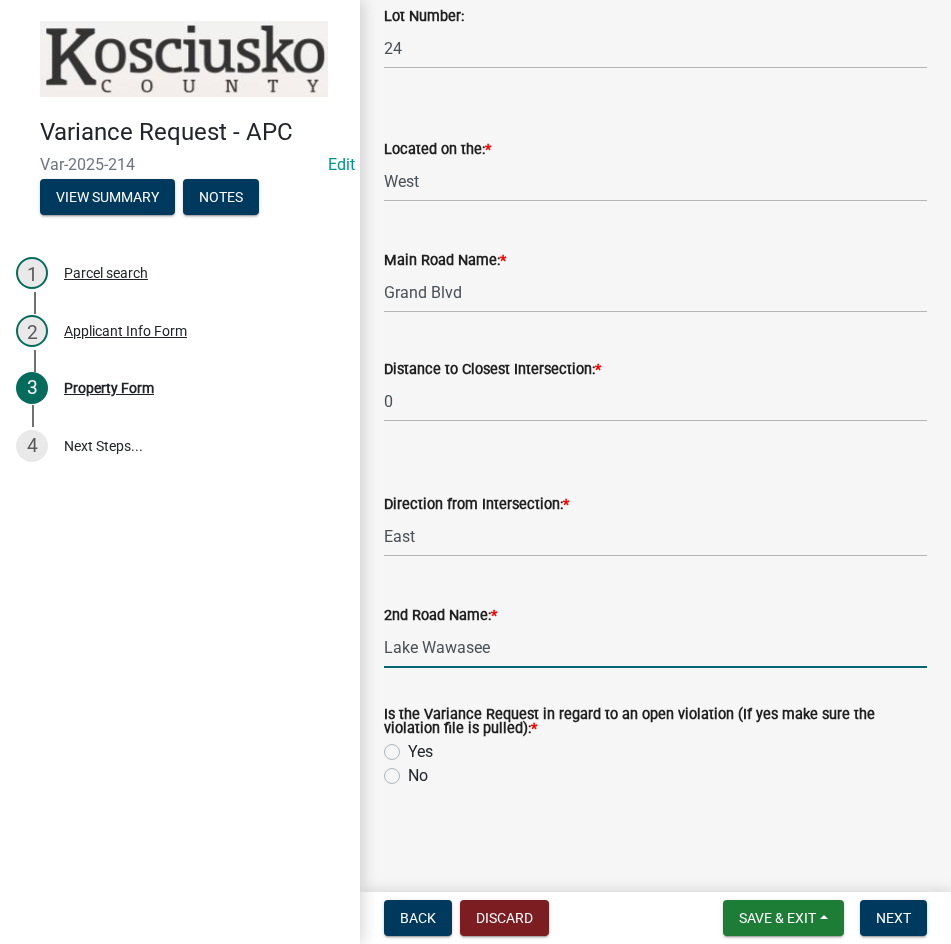 type on "Lake Wawasee" 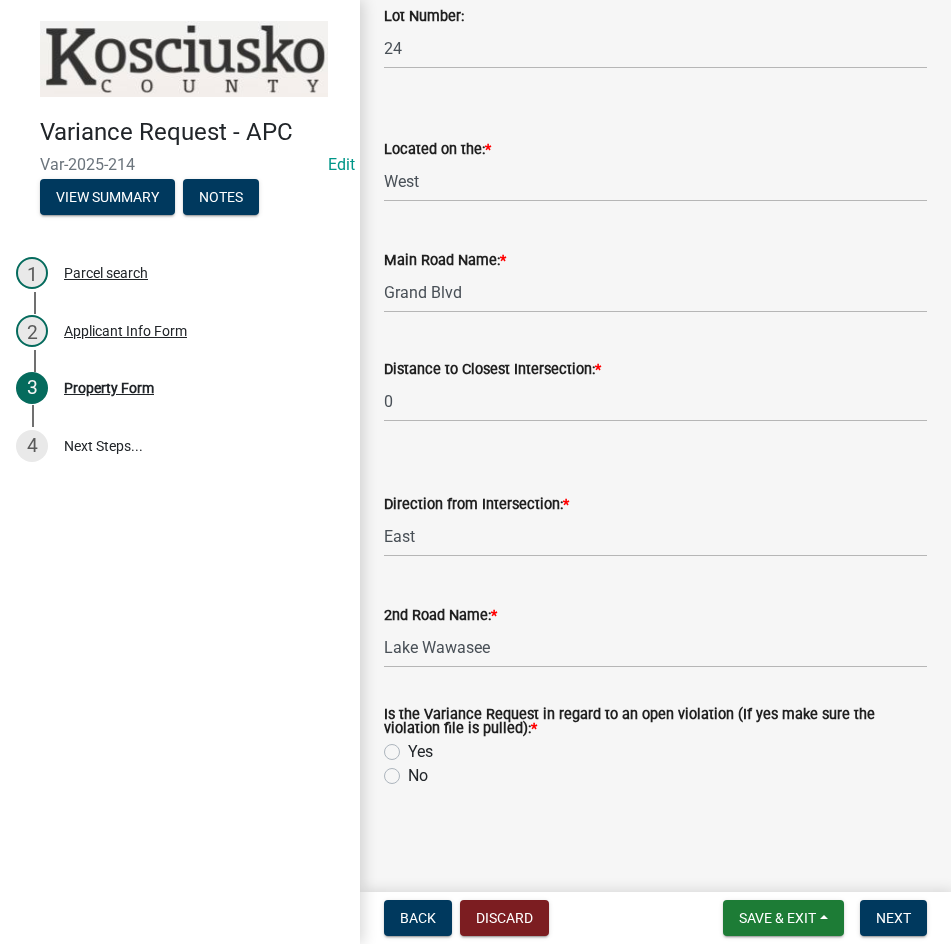 click on "No" 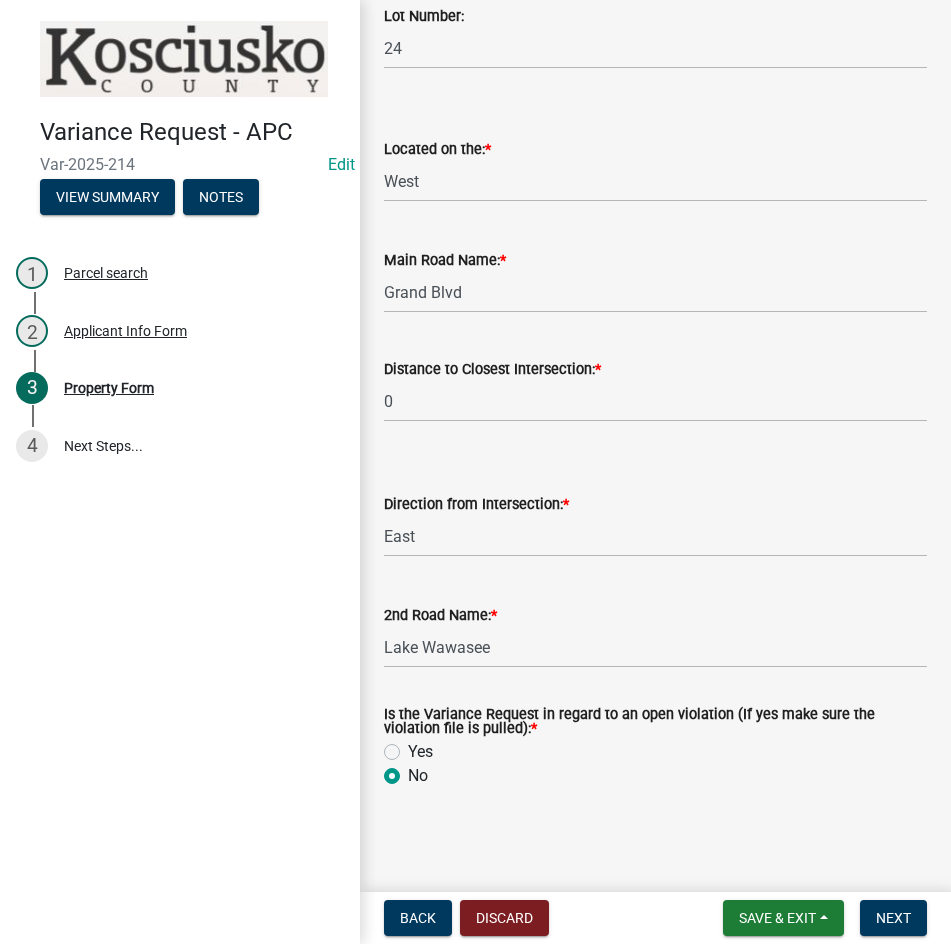 radio on "true" 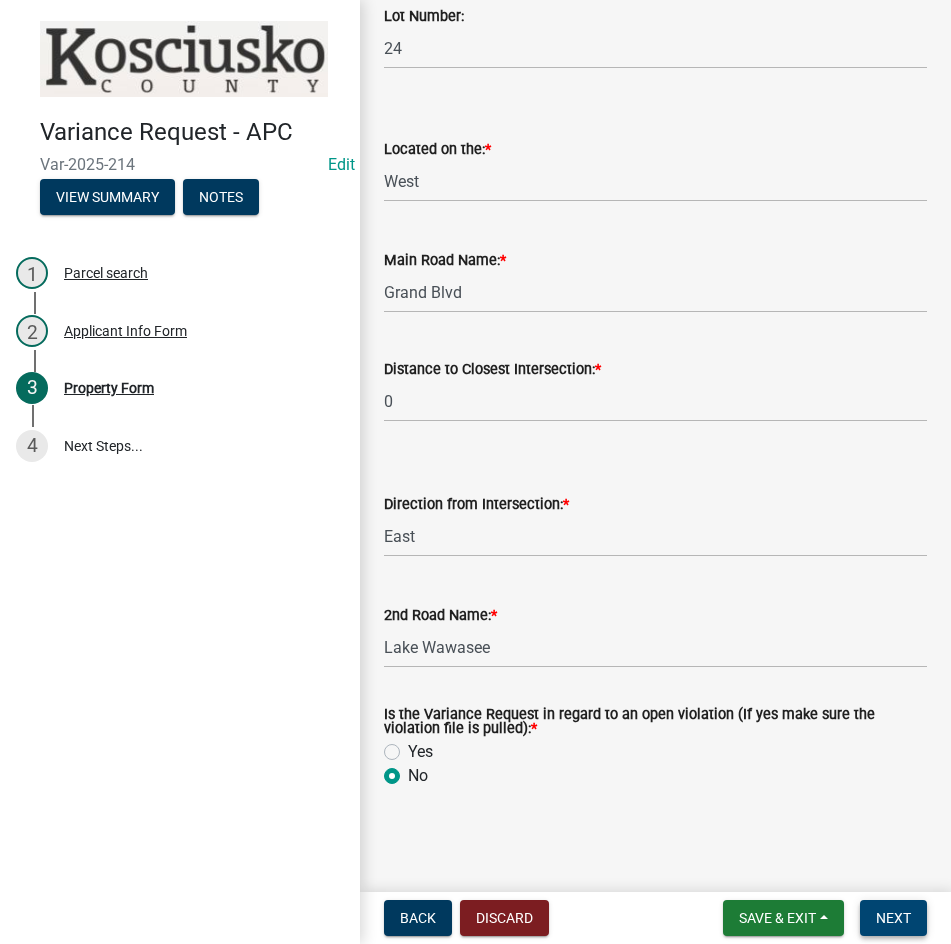 click on "Next" at bounding box center (893, 918) 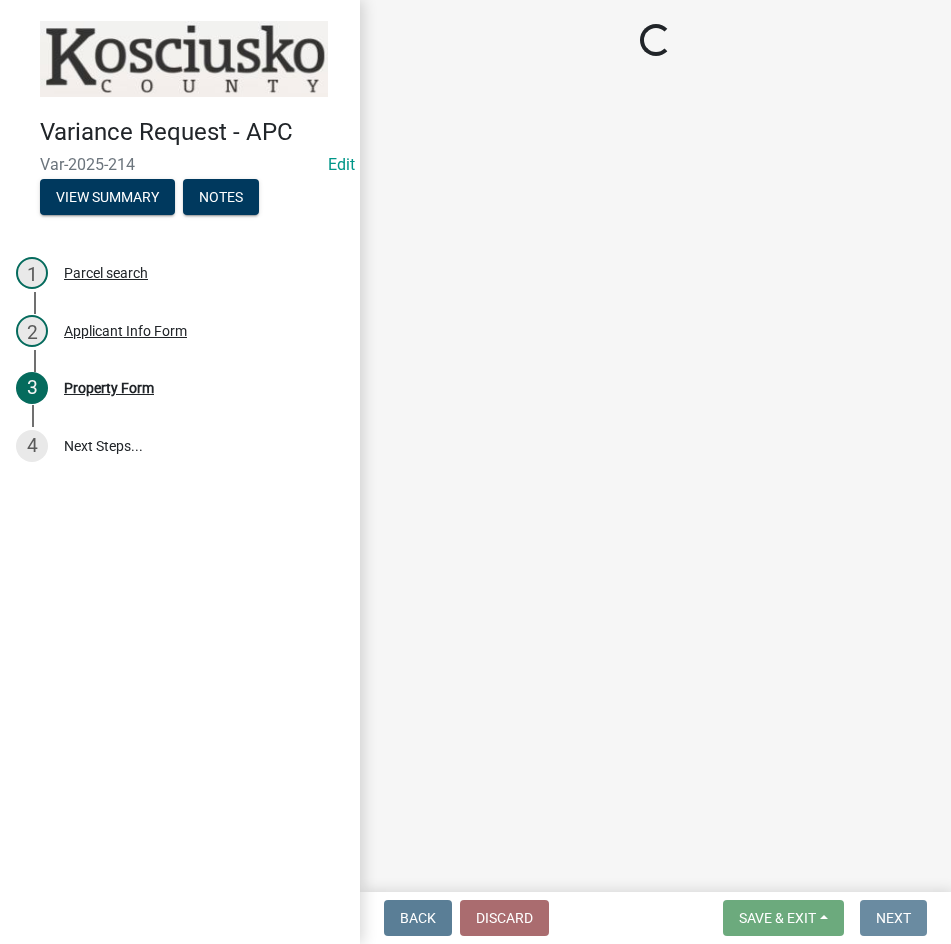 scroll, scrollTop: 0, scrollLeft: 0, axis: both 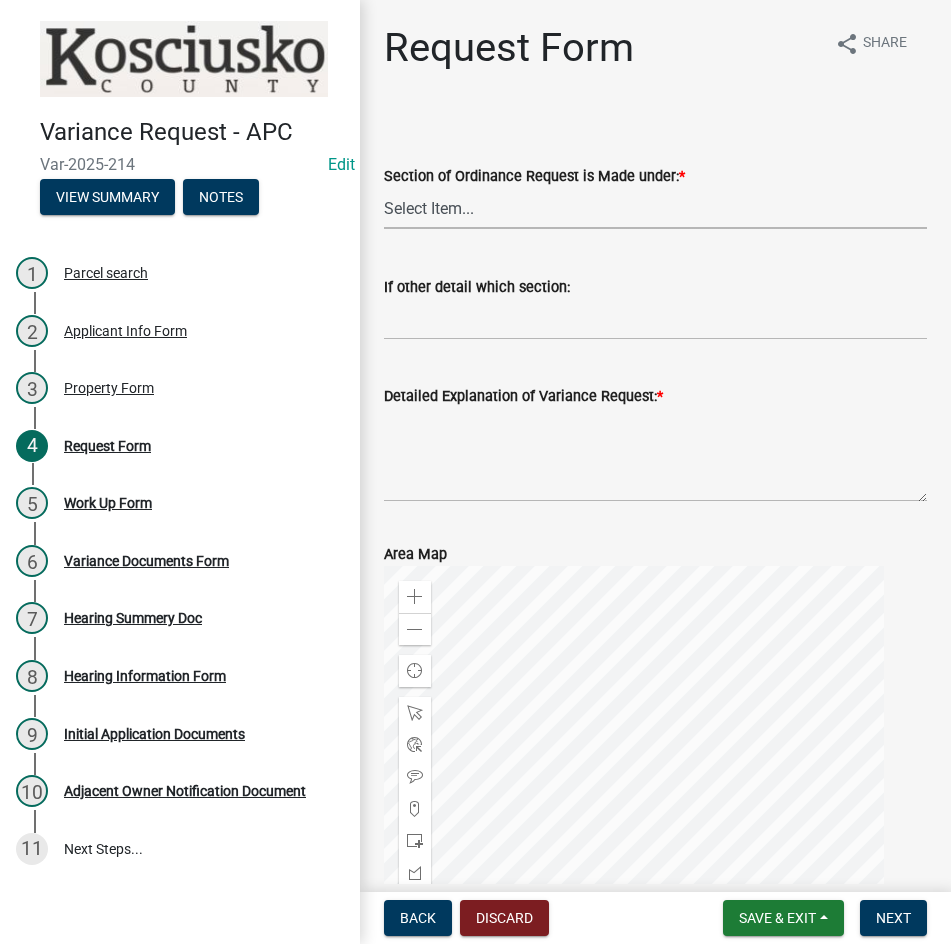 click on "Select Item...   2.10 I1 Criteria   2.11 I2 Criteria   I3 Criteria   2.15 Lot and Yard Requirements   3.2 Principal Uses   3.6 Temporary Uses   3.11.7 Residential Fences   [DATE] Lake Access Development   3.14 Height Regulations   3.16 Off Street Parking   3.19 Signs   3.25 Communication Towers   3.28 Pond   Other" at bounding box center (655, 208) 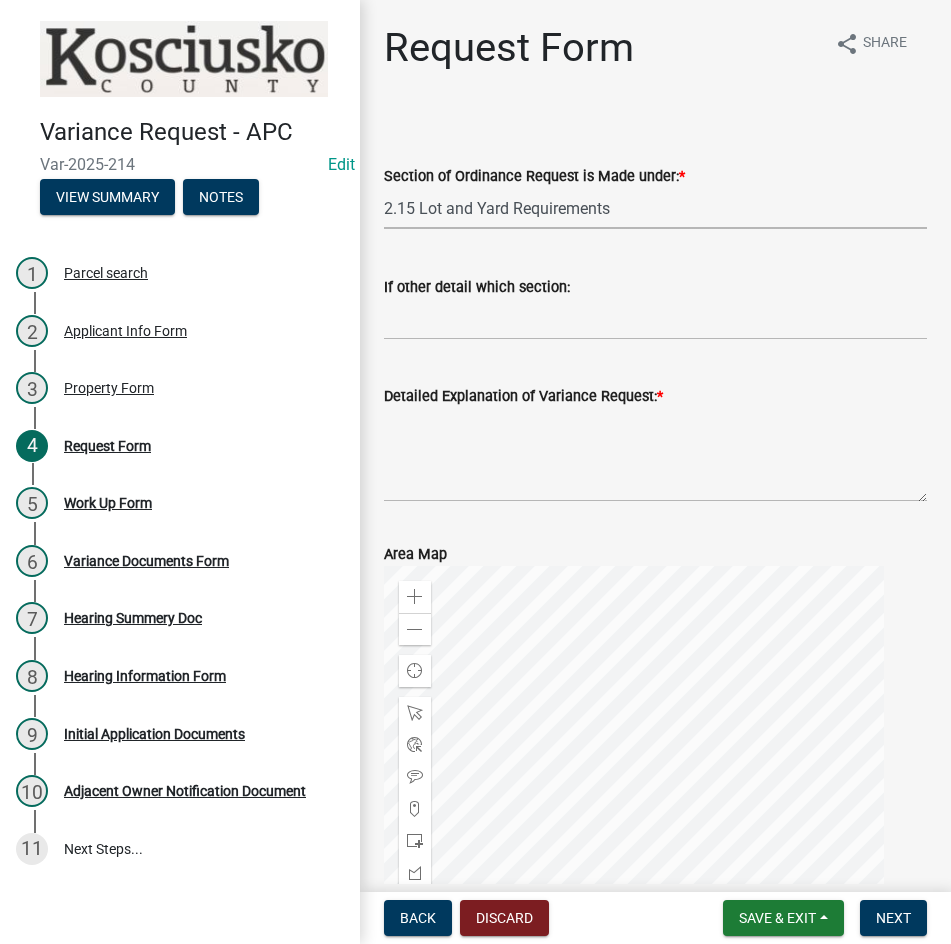 click on "Select Item...   2.10 I1 Criteria   2.11 I2 Criteria   I3 Criteria   2.15 Lot and Yard Requirements   3.2 Principal Uses   3.6 Temporary Uses   3.11.7 Residential Fences   [DATE] Lake Access Development   3.14 Height Regulations   3.16 Off Street Parking   3.19 Signs   3.25 Communication Towers   3.28 Pond   Other" at bounding box center (655, 208) 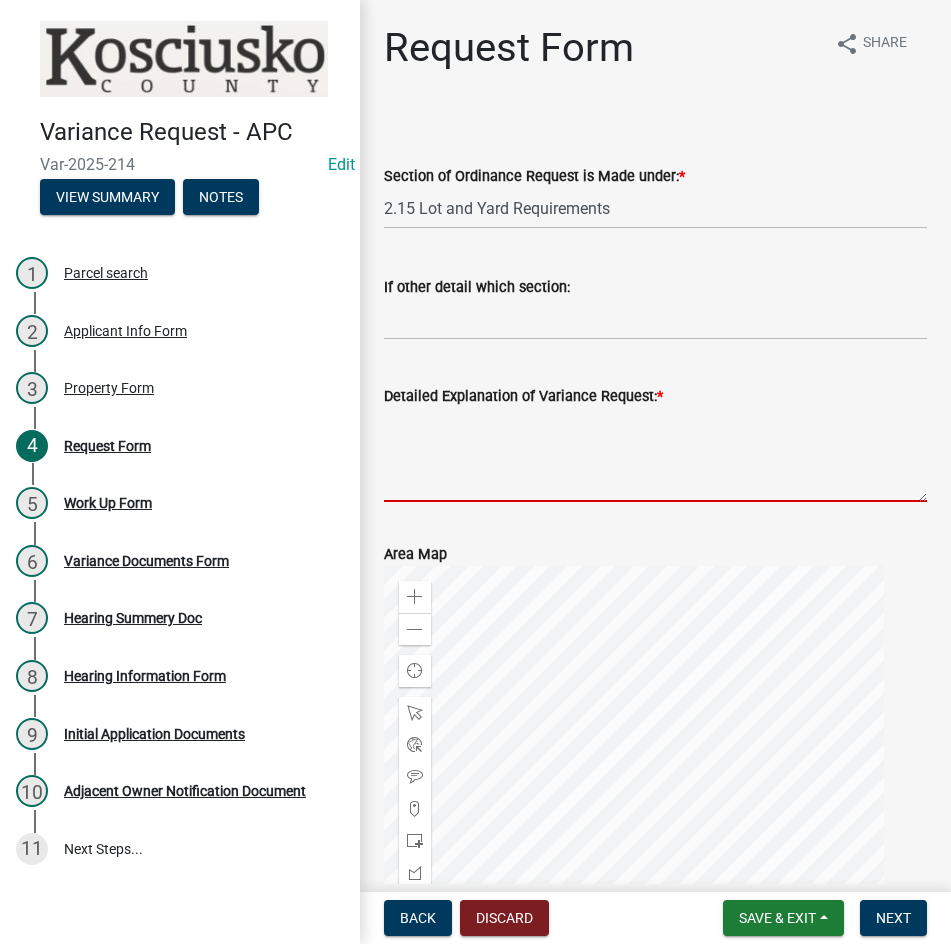 click on "Detailed Explanation of Variance Request:  *" at bounding box center [655, 455] 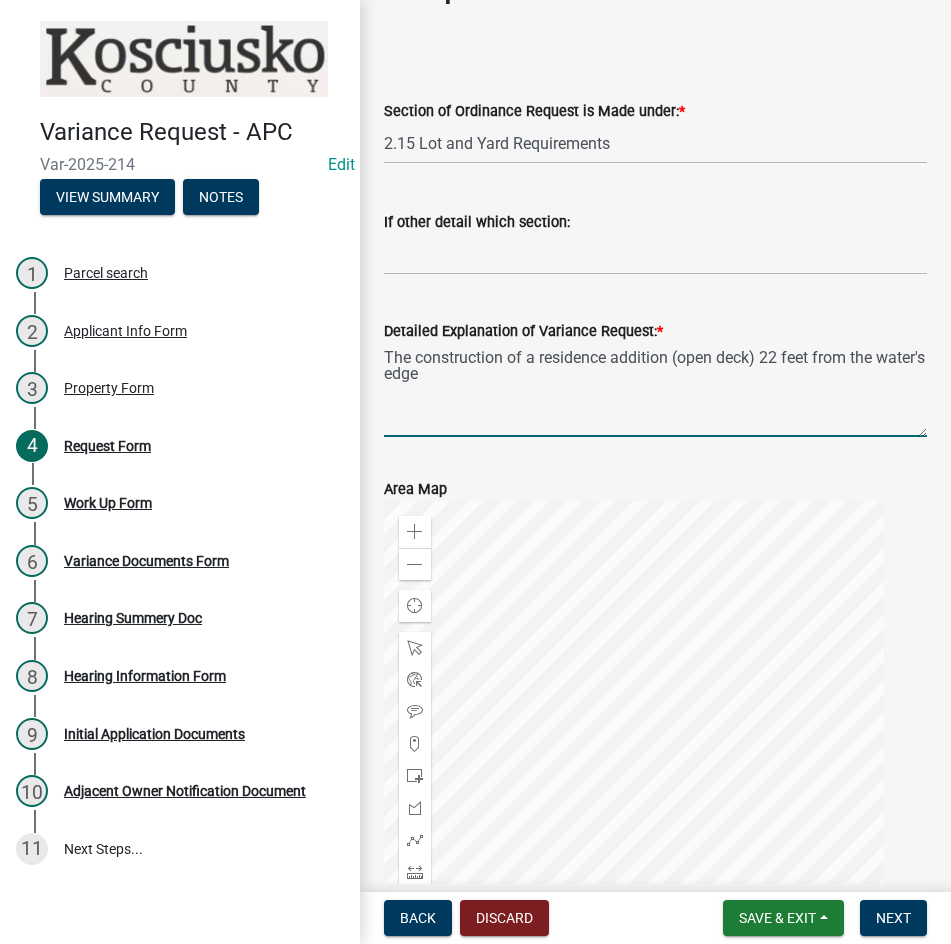 scroll, scrollTop: 100, scrollLeft: 0, axis: vertical 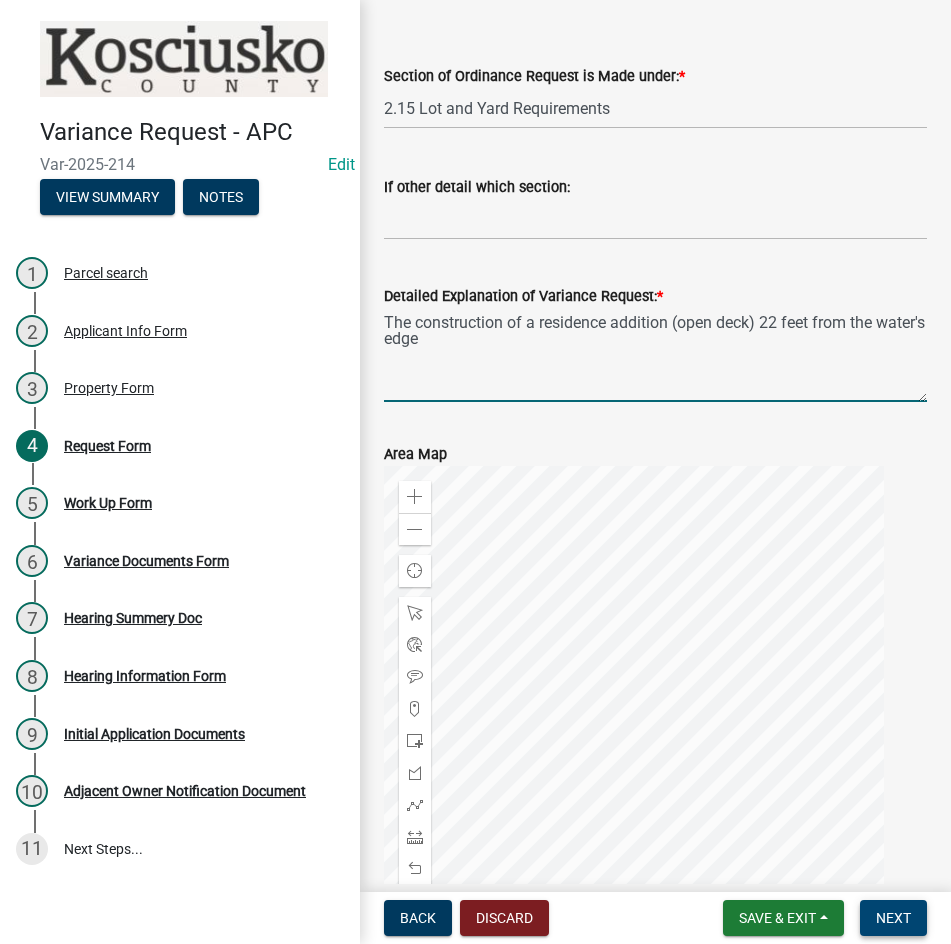 type on "The construction of a residence addition (open deck) 22 feet from the water's edge" 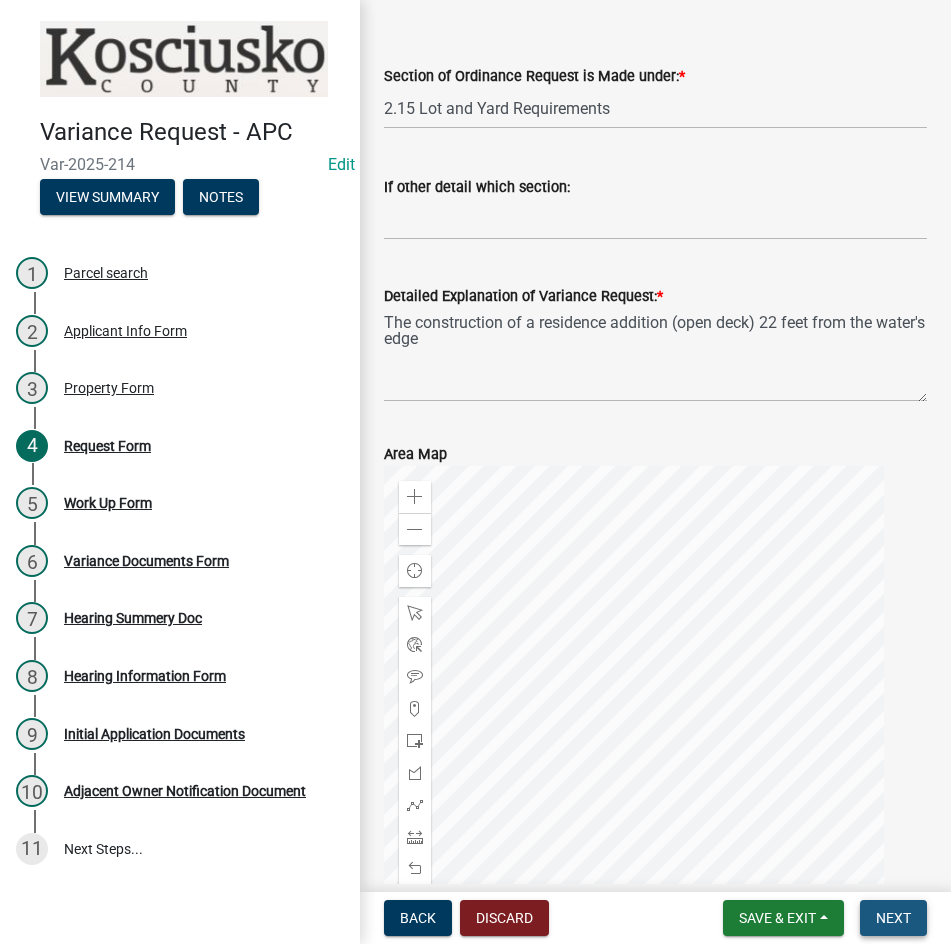 click on "Next" at bounding box center [893, 918] 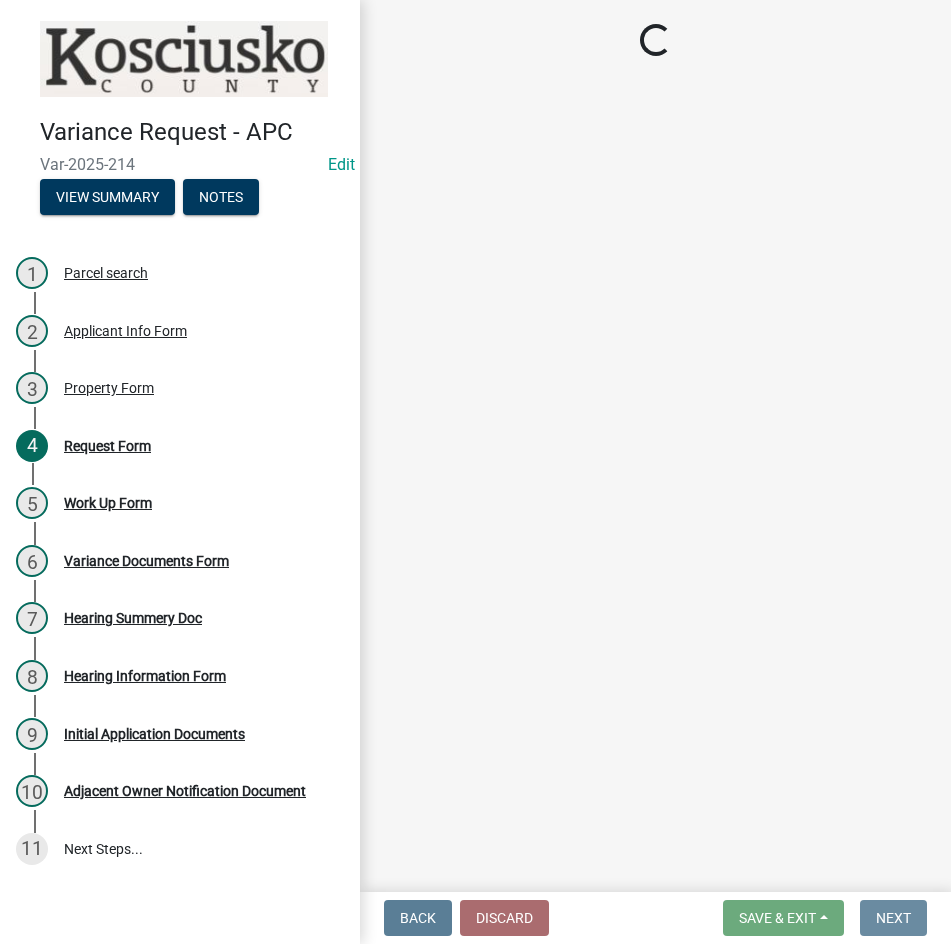 scroll, scrollTop: 0, scrollLeft: 0, axis: both 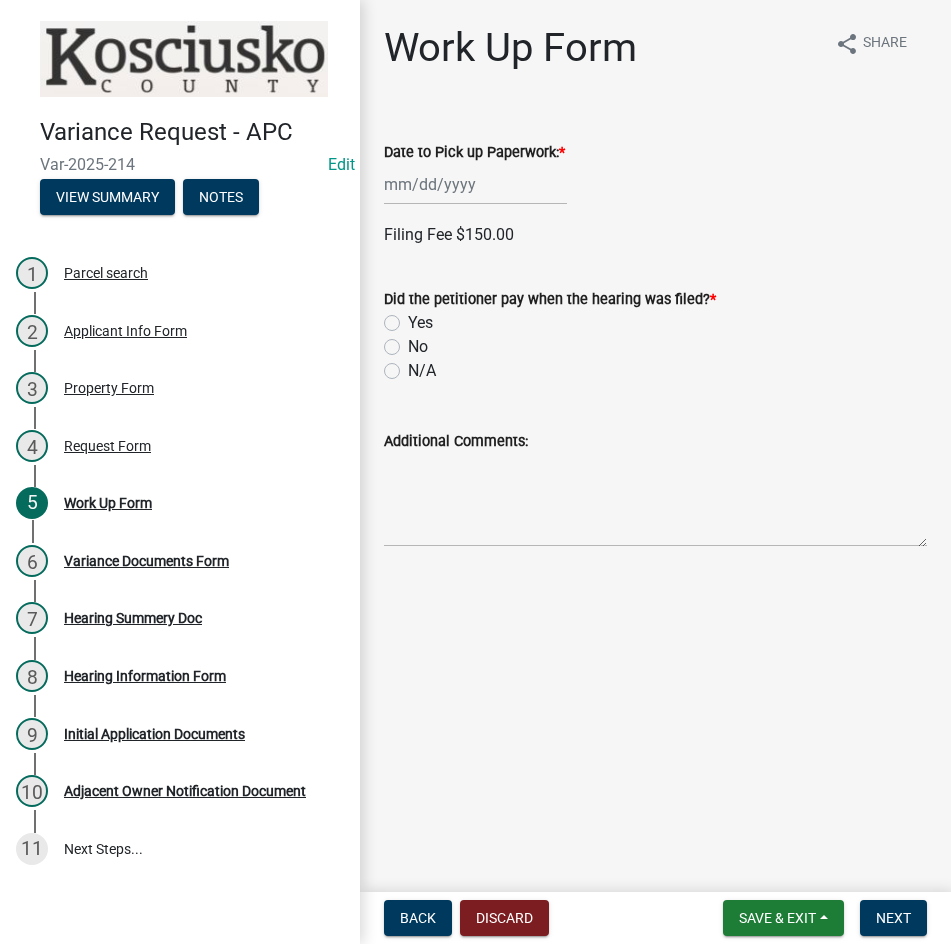 click 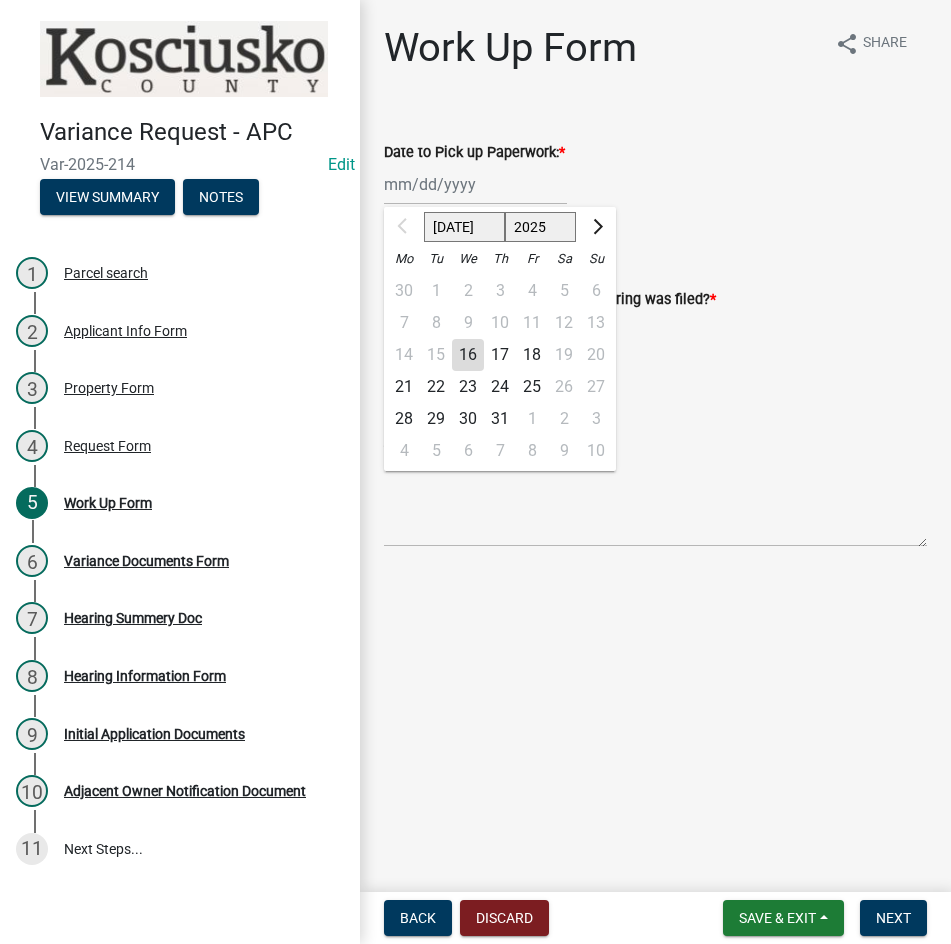 click on "21" 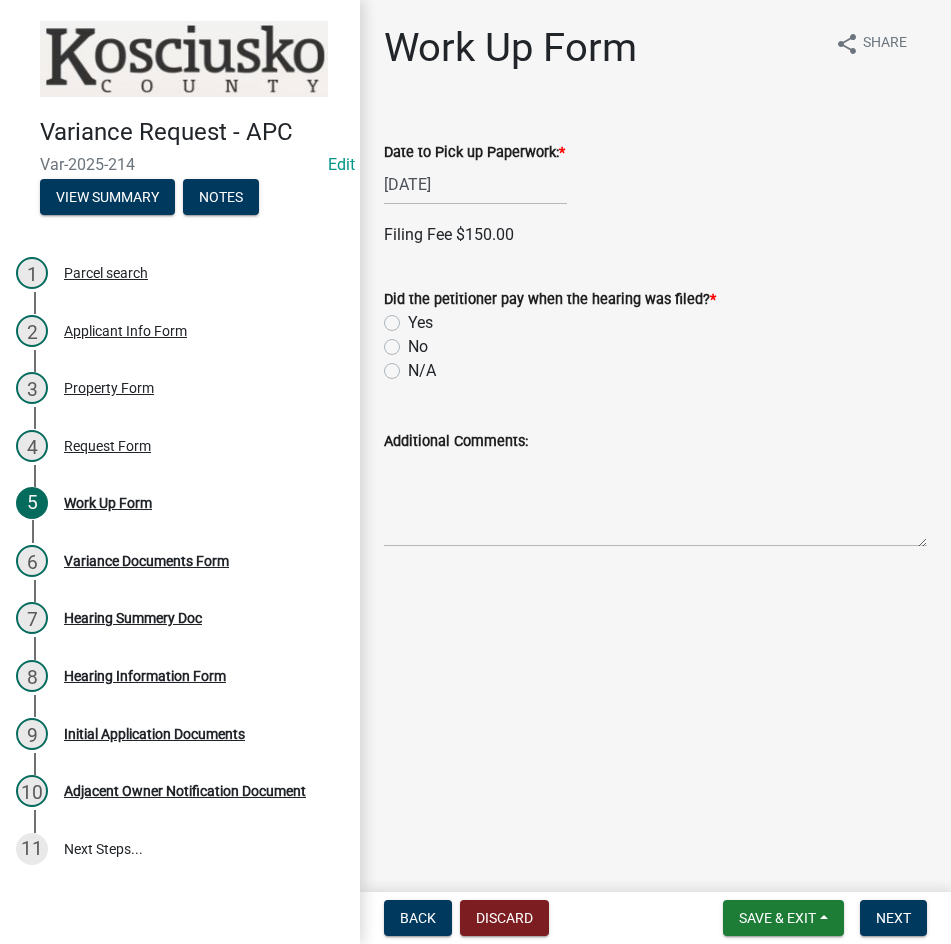 click on "Yes" 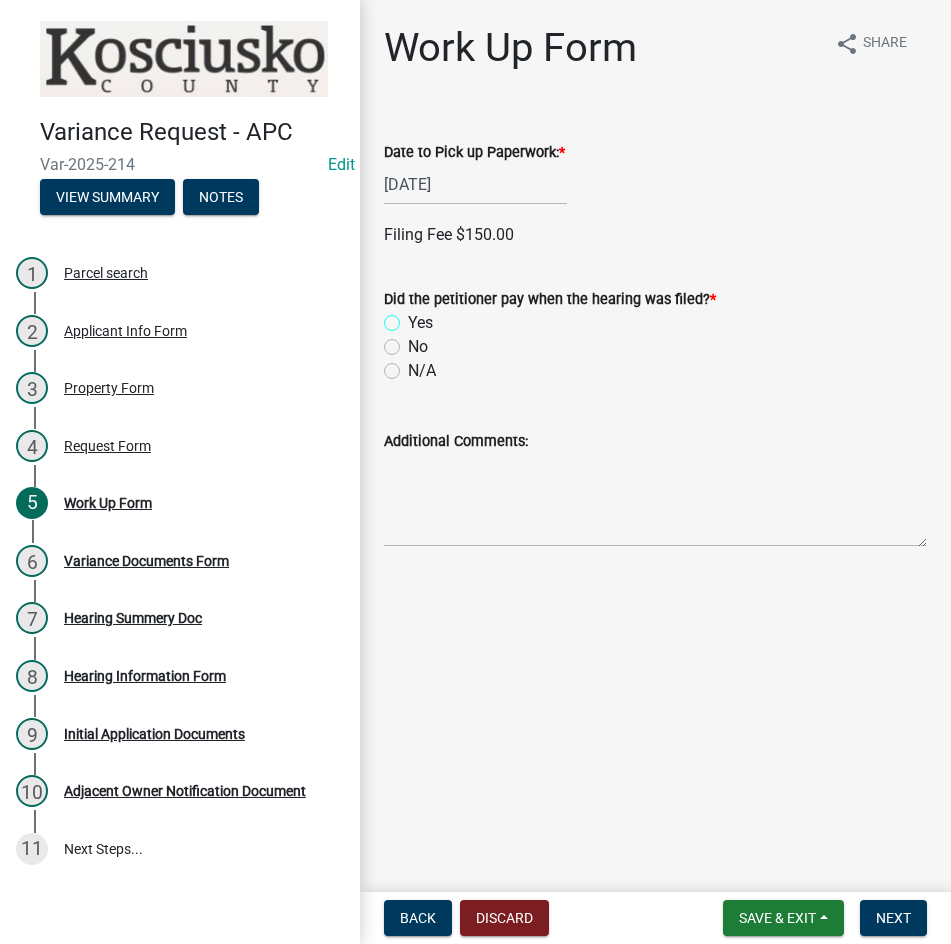 click on "Yes" at bounding box center (414, 317) 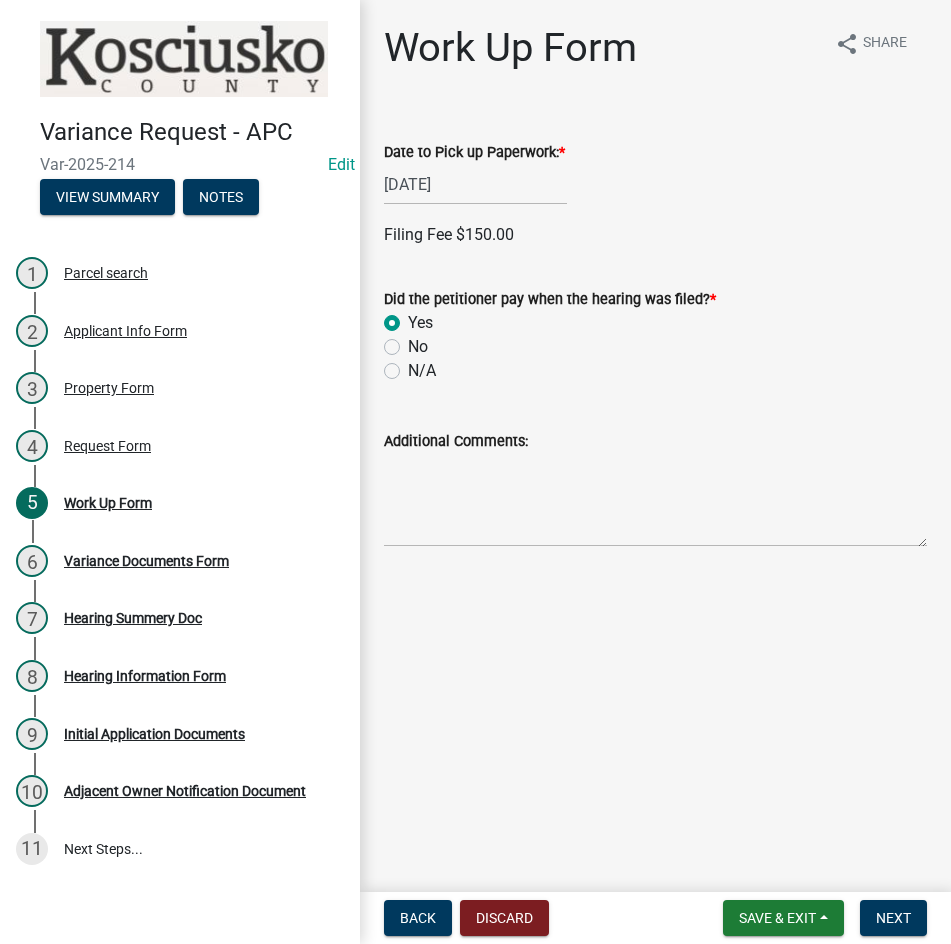 radio on "true" 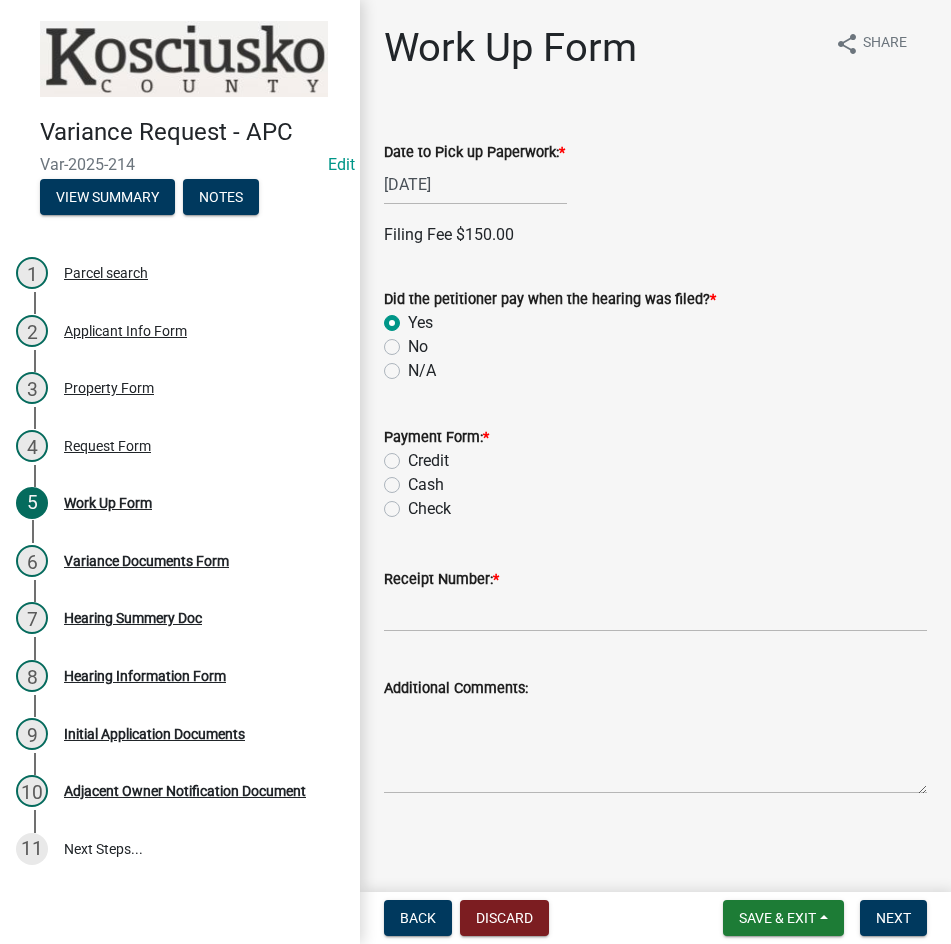 click on "Credit" 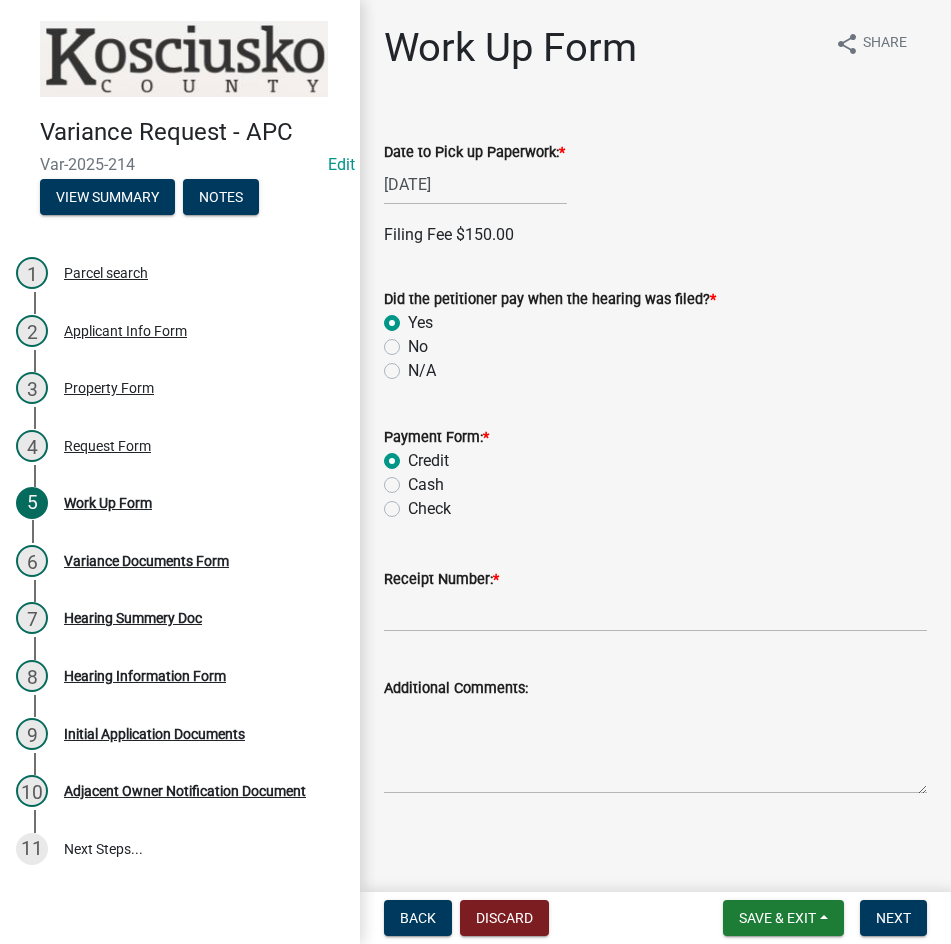 radio on "true" 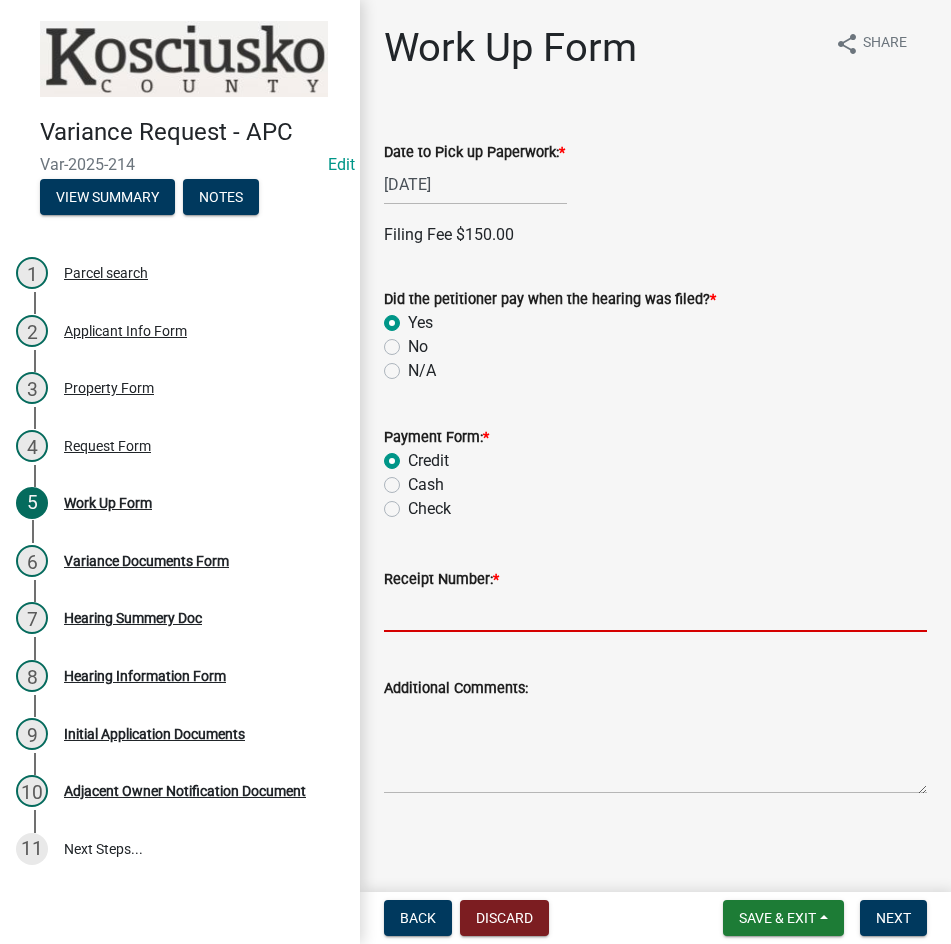 click on "Receipt Number:  *" at bounding box center (655, 611) 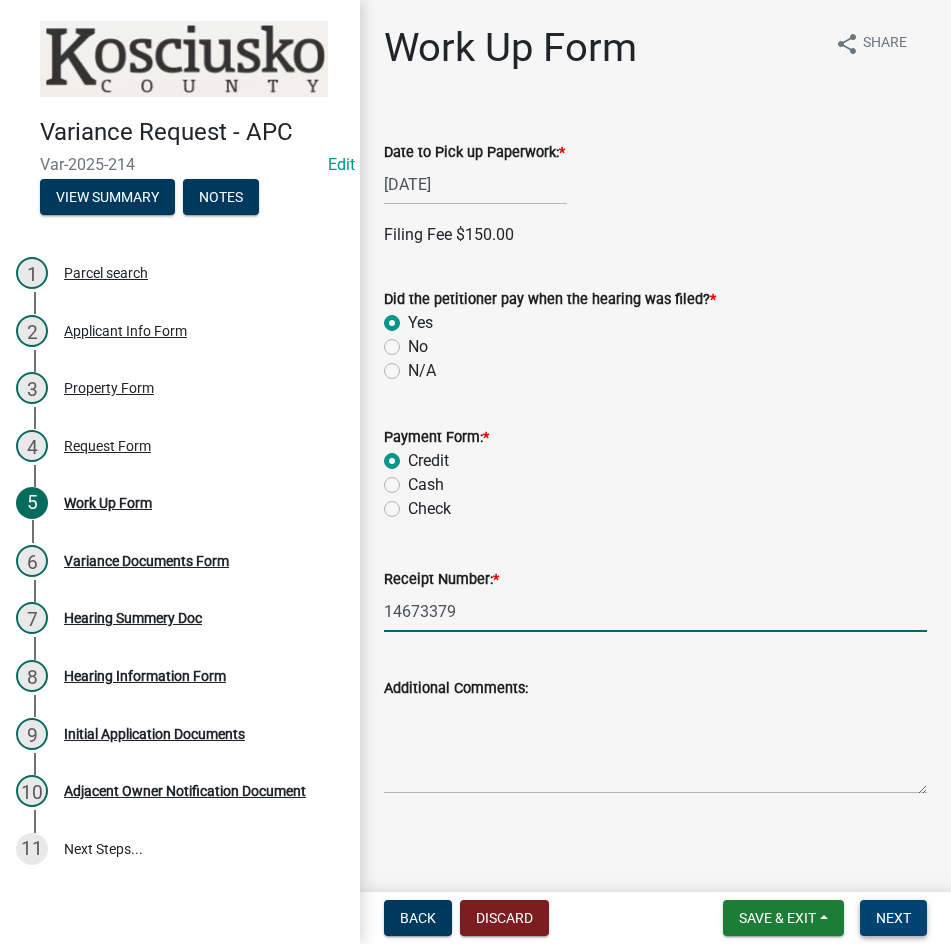 type on "14673379" 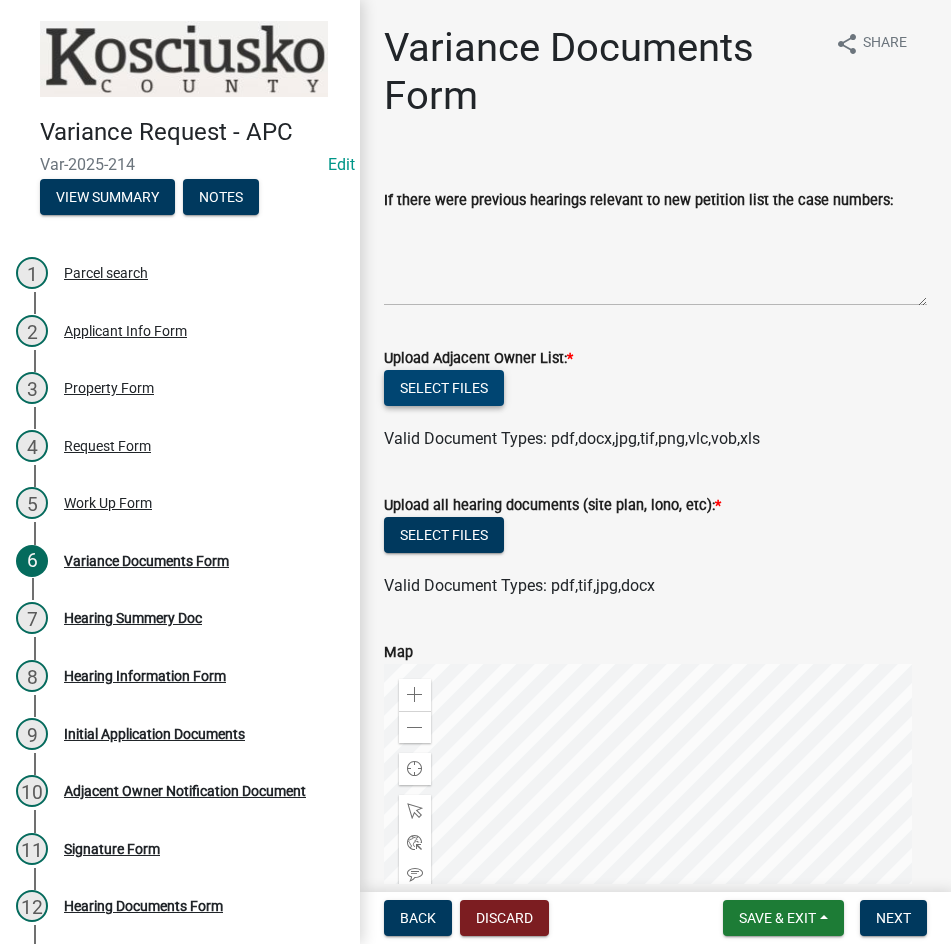 click on "Select files" 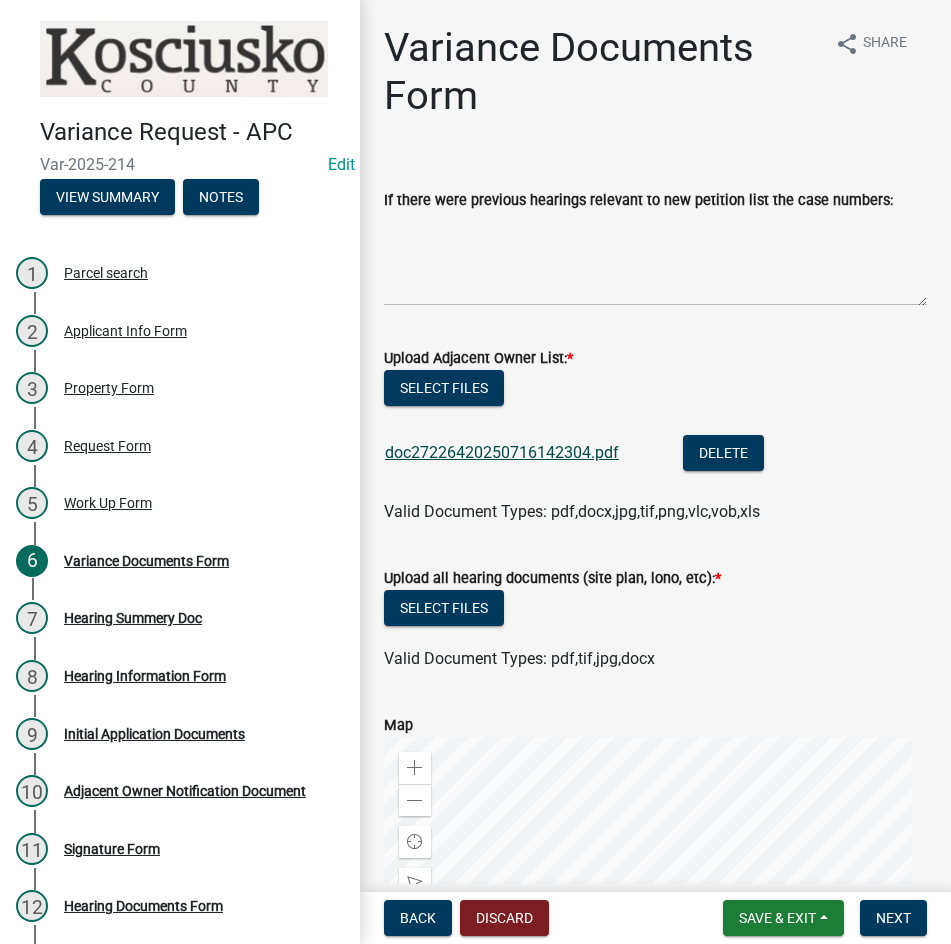 click on "doc27226420250716142304.pdf" 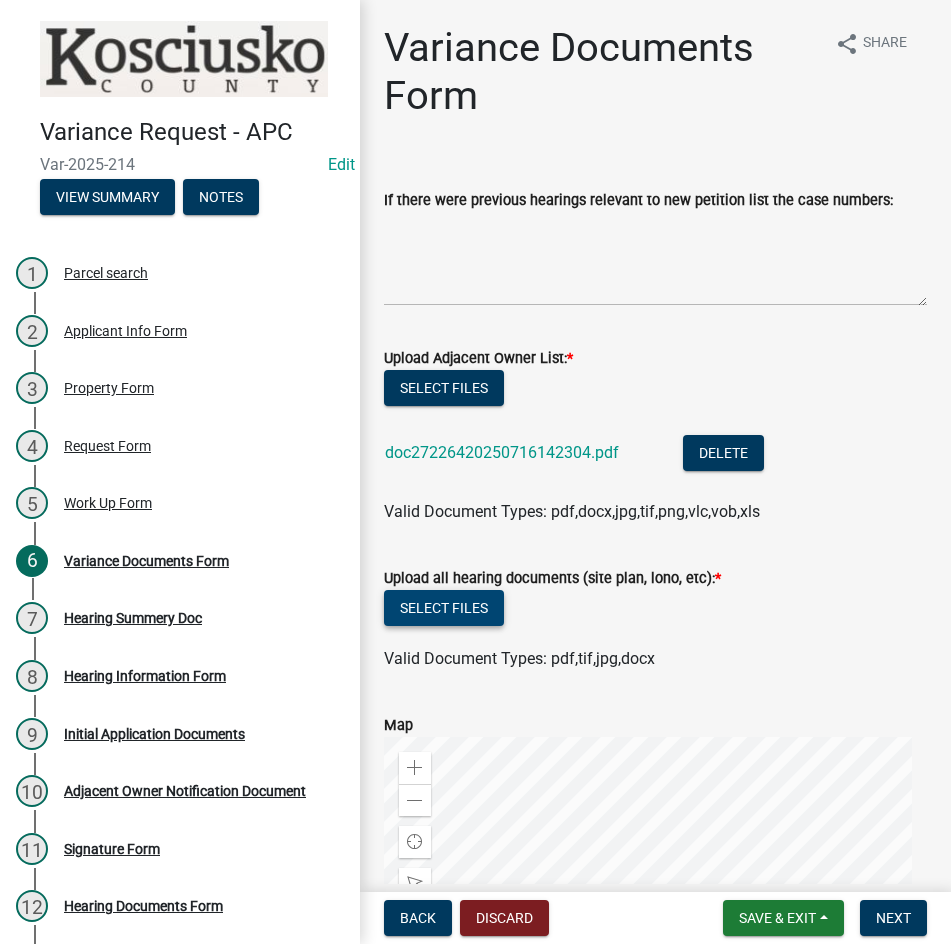click on "Select files" 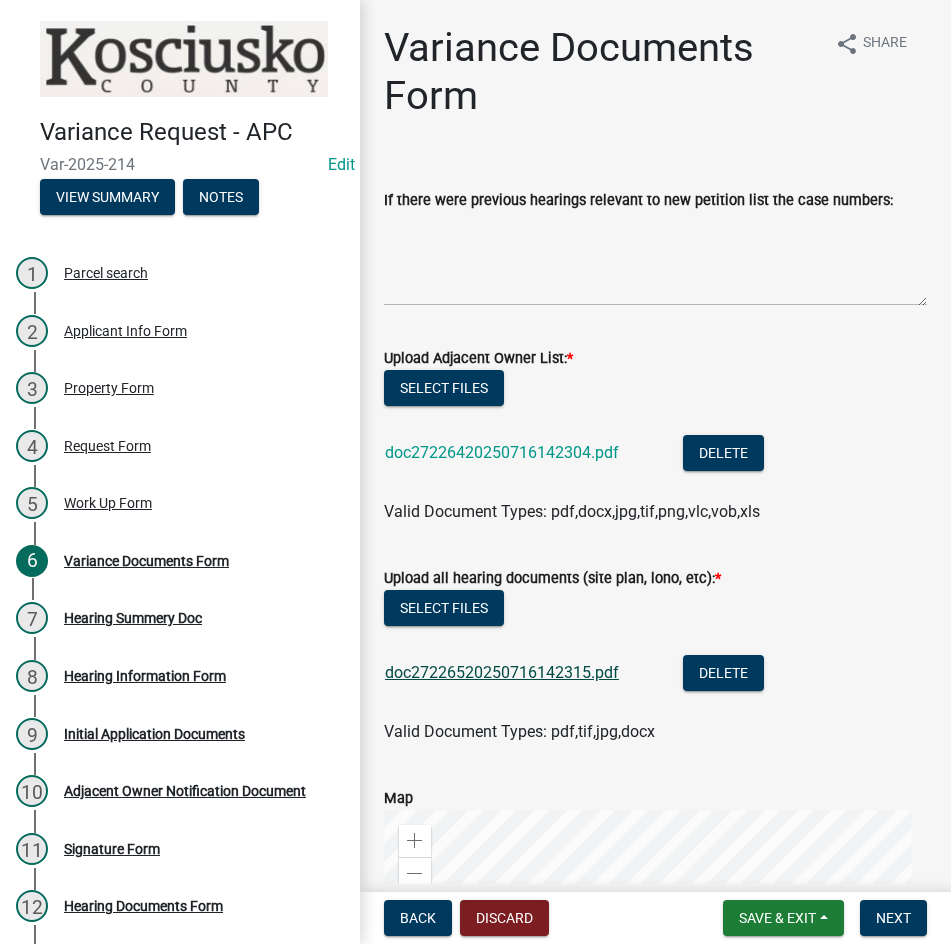click on "doc27226520250716142315.pdf" 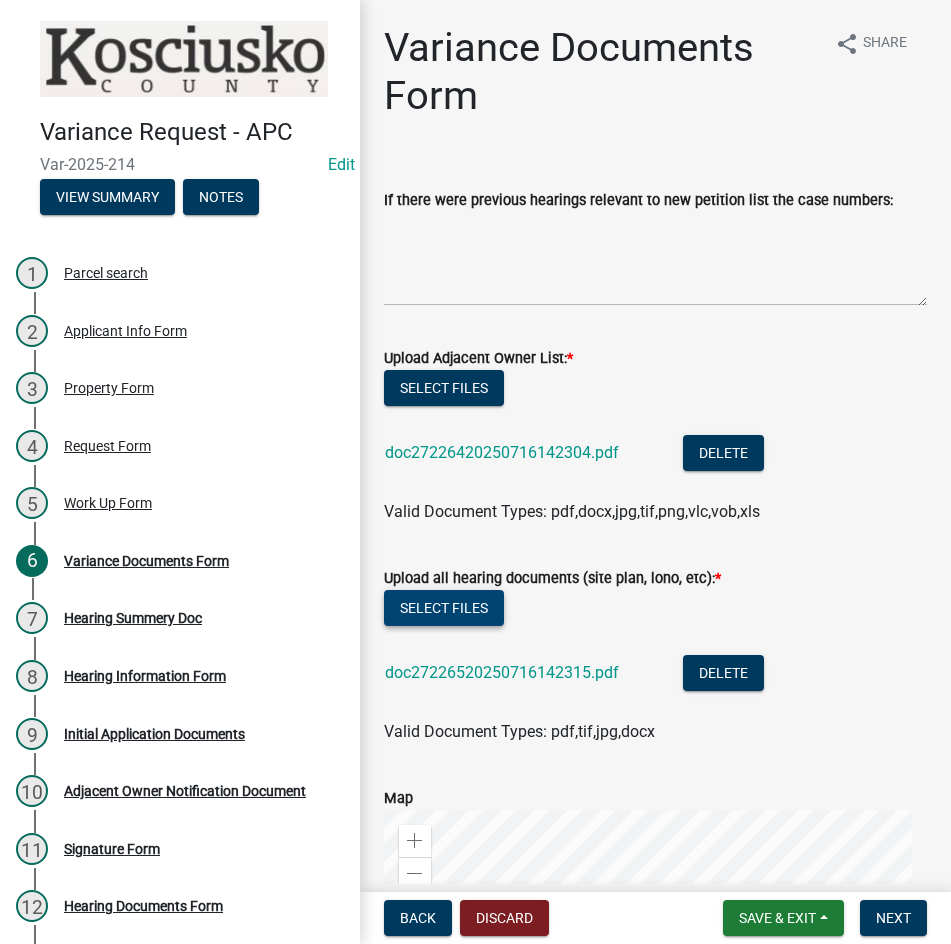 click on "Select files" 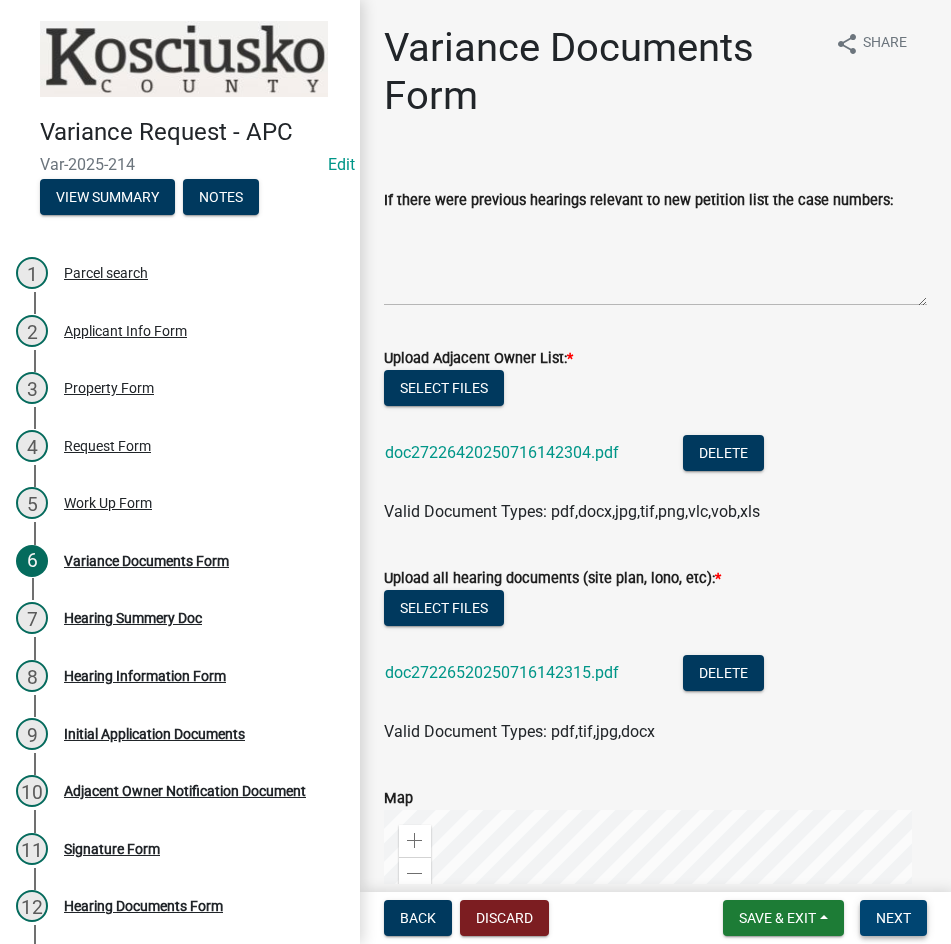 click on "Next" at bounding box center (893, 918) 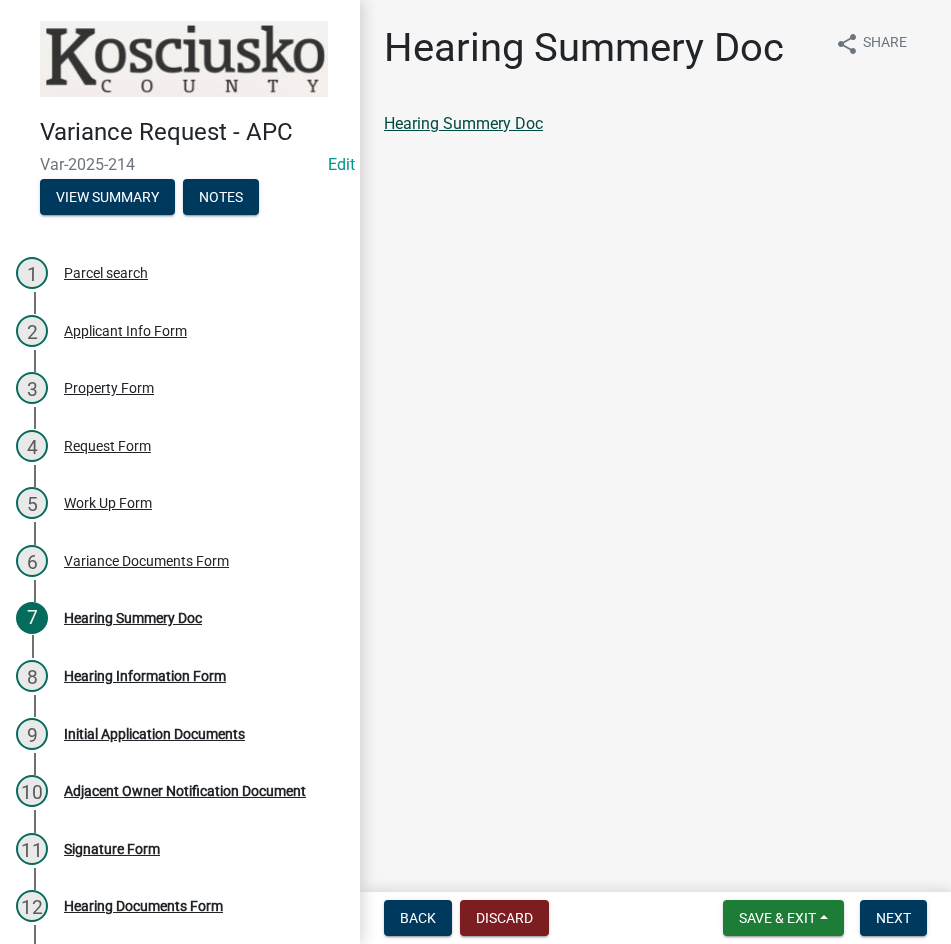 click on "Hearing Summery Doc" 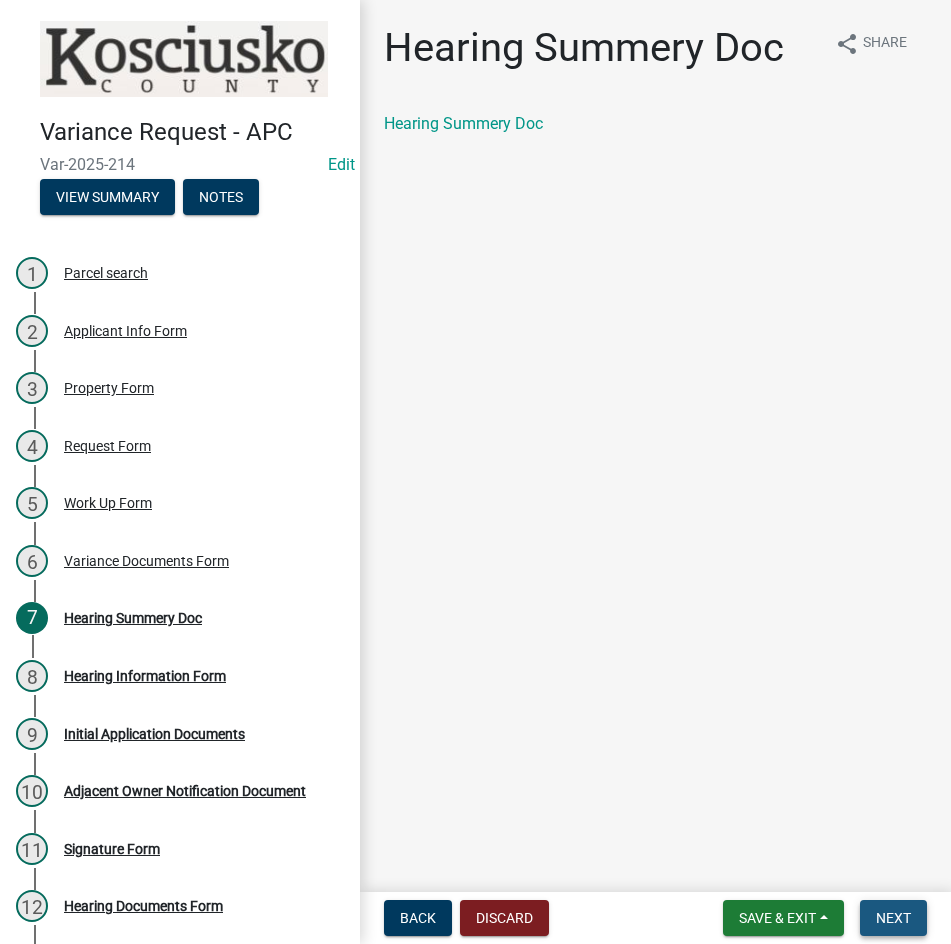 click on "Next" at bounding box center [893, 918] 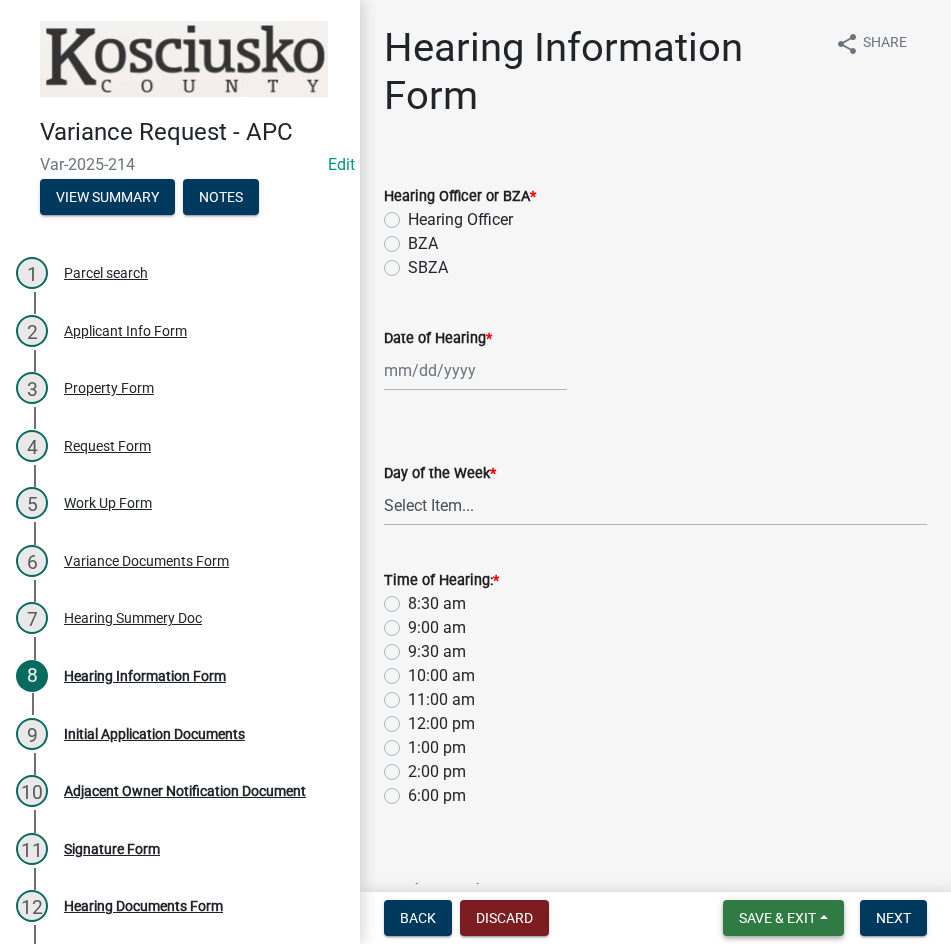 click on "Save & Exit" at bounding box center [777, 918] 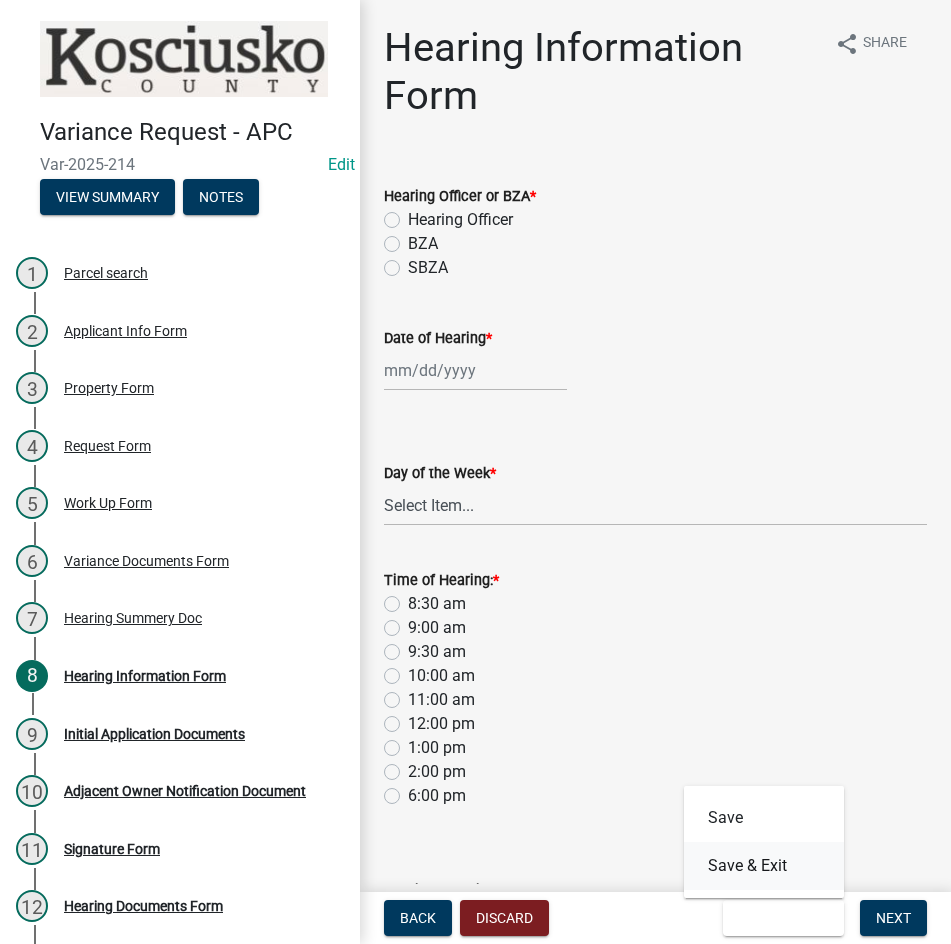 click on "Save & Exit" at bounding box center (764, 866) 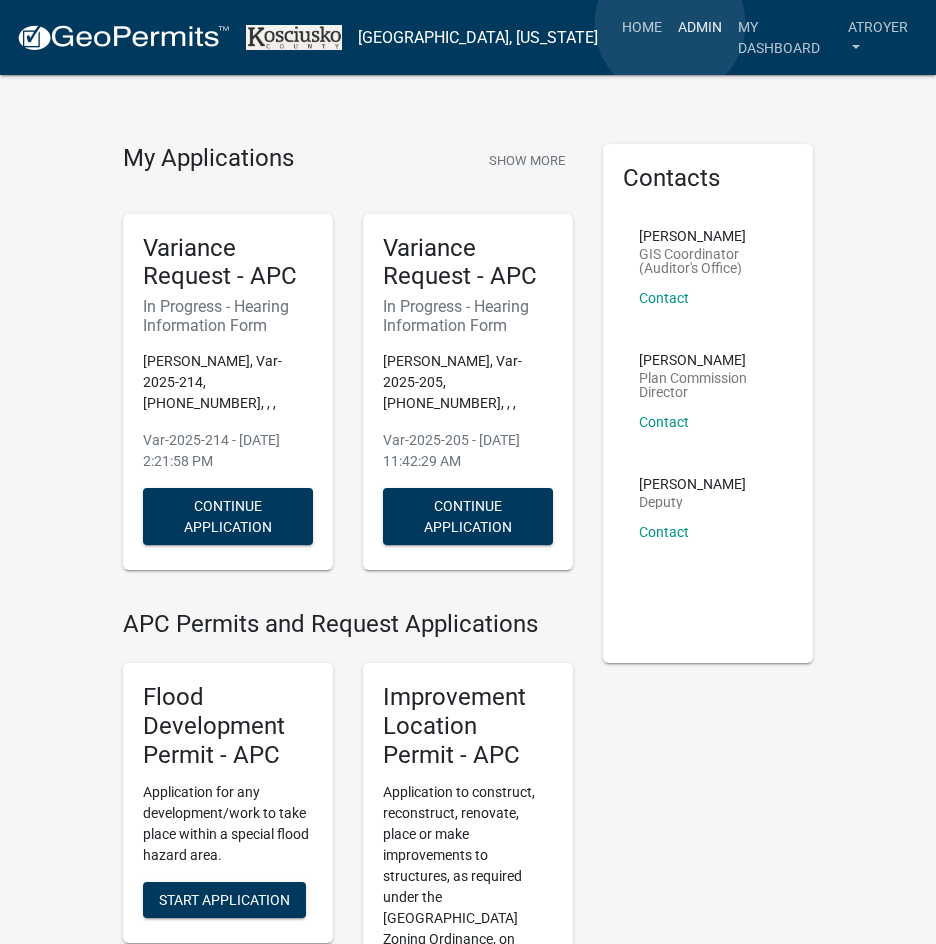 click on "Admin" at bounding box center [700, 27] 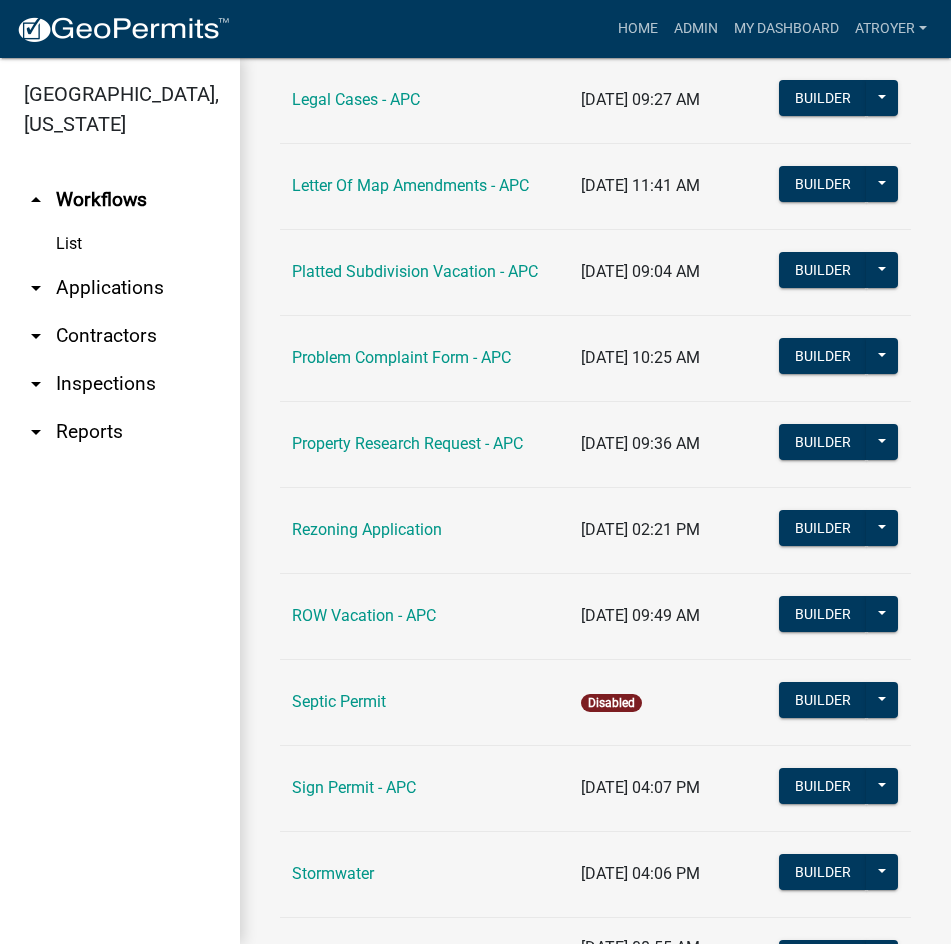 scroll, scrollTop: 3200, scrollLeft: 0, axis: vertical 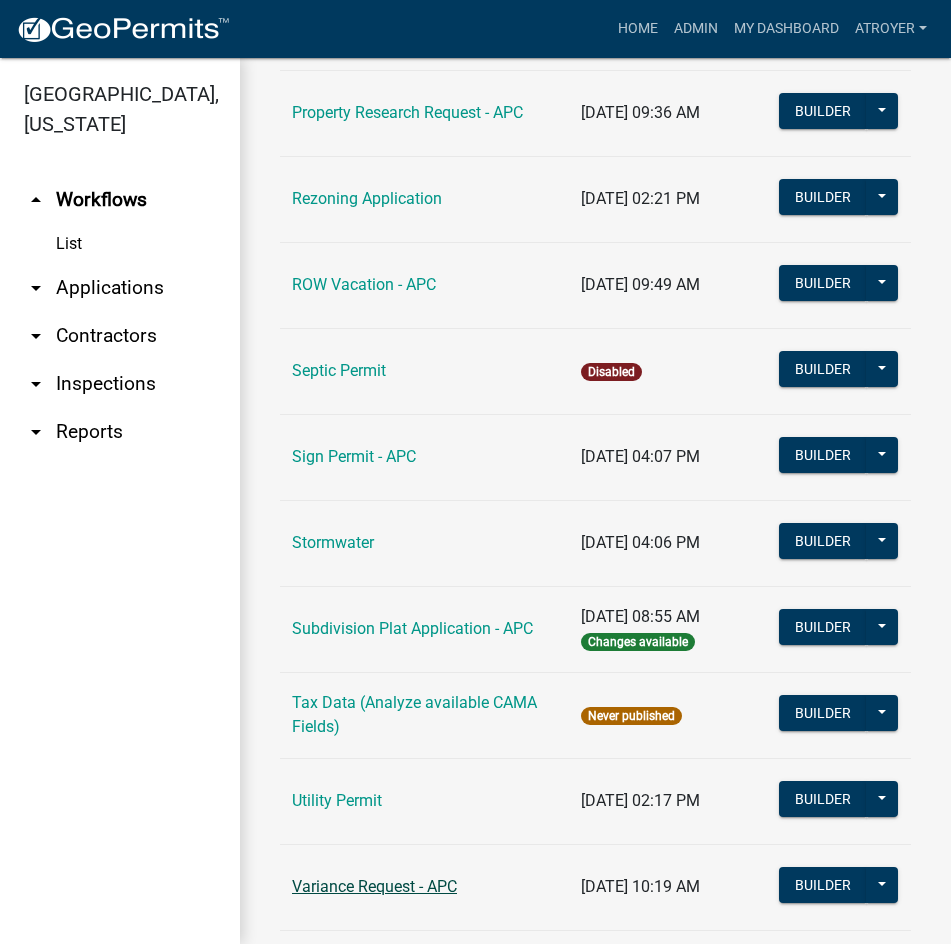 click on "Variance Request - APC" at bounding box center [374, 886] 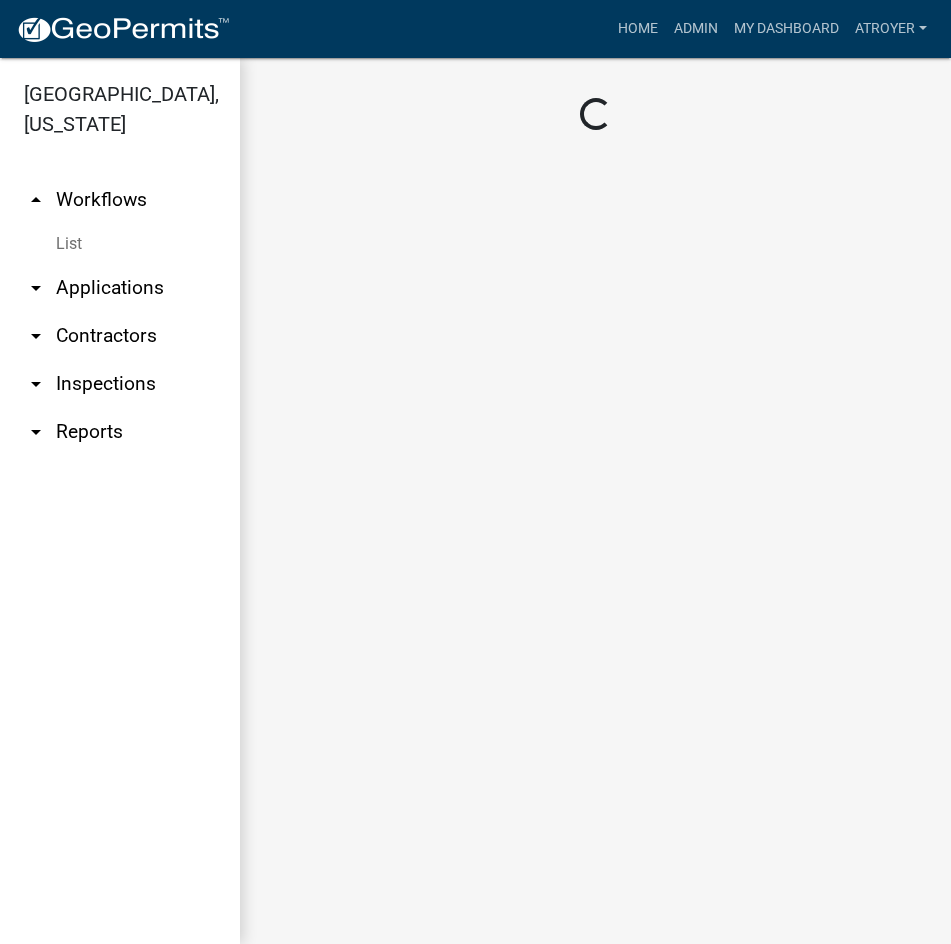 scroll, scrollTop: 0, scrollLeft: 0, axis: both 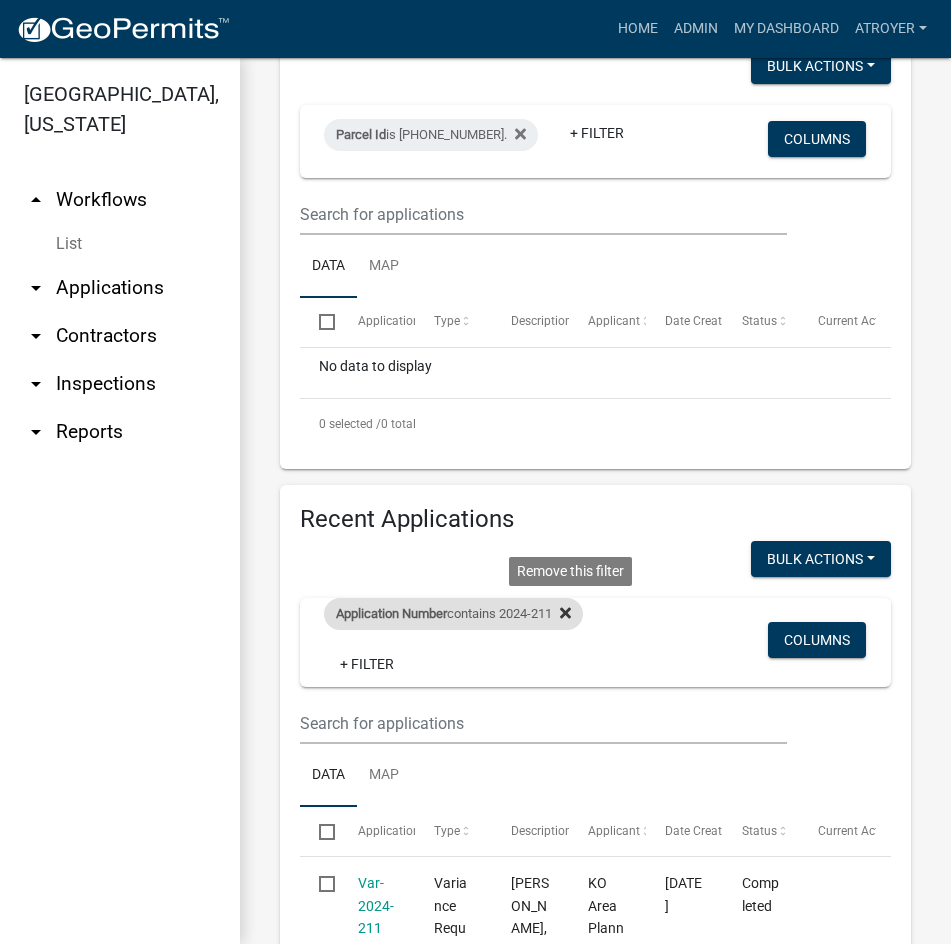 click 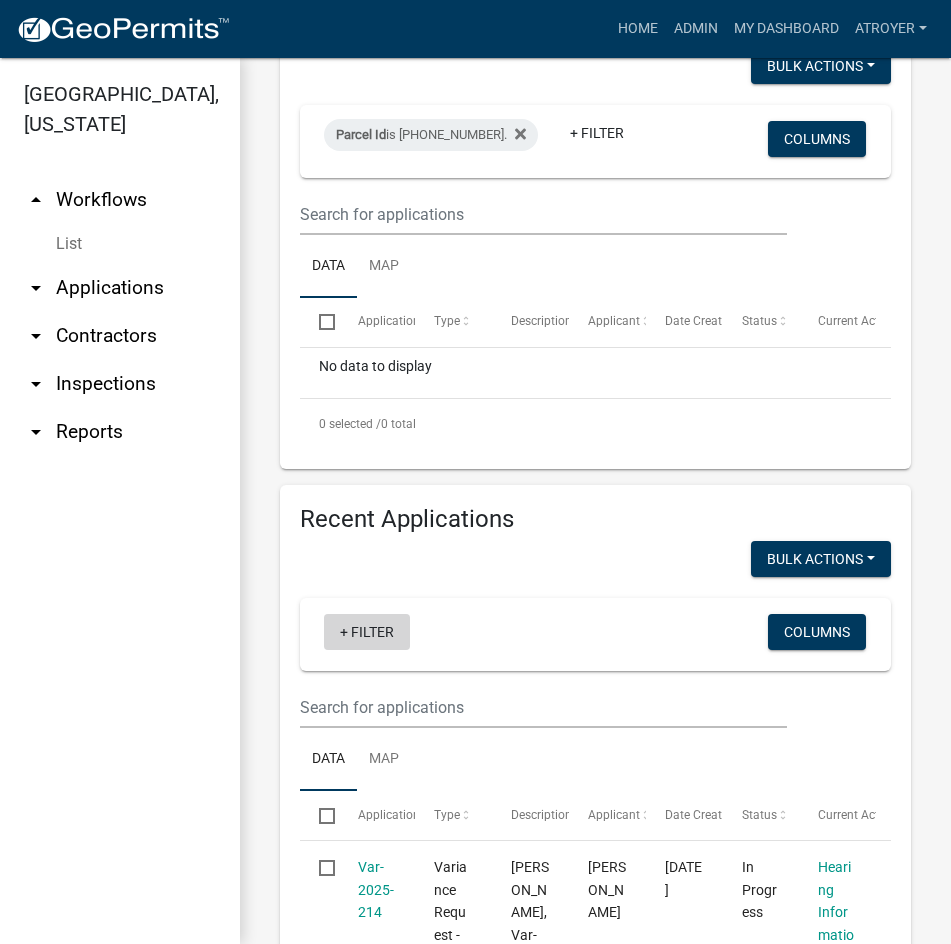 click on "+ Filter" 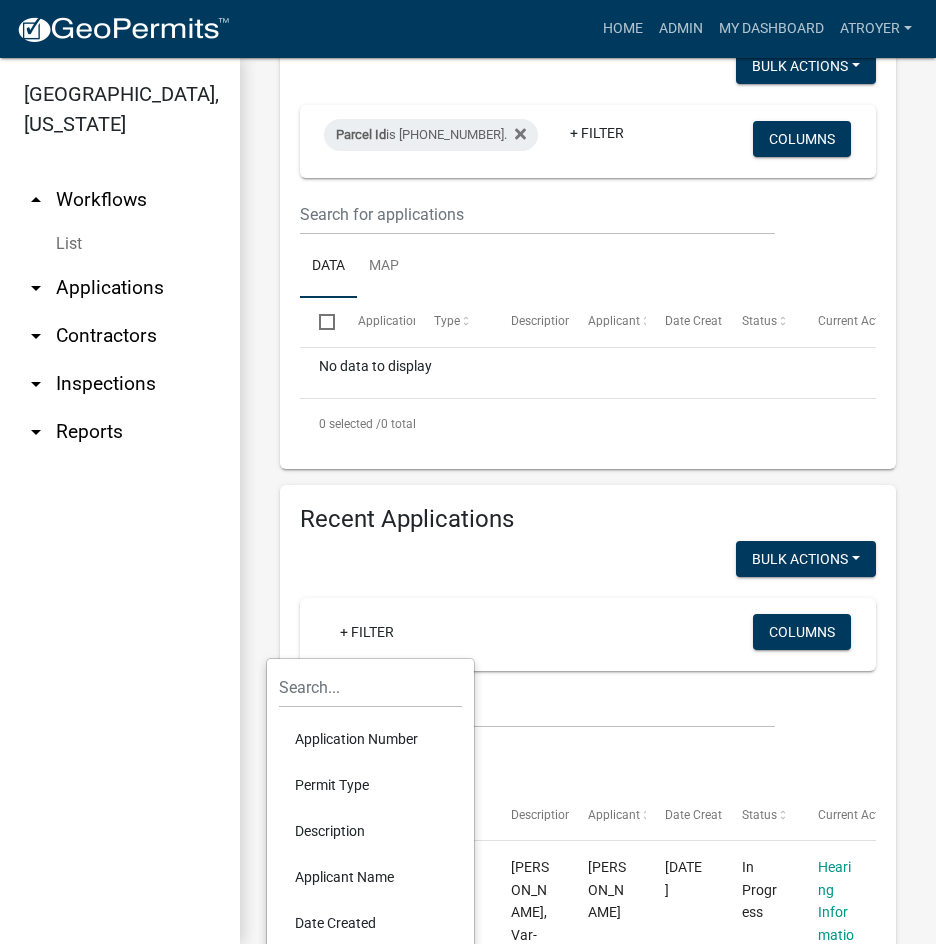 click on "Application Number" at bounding box center [370, 739] 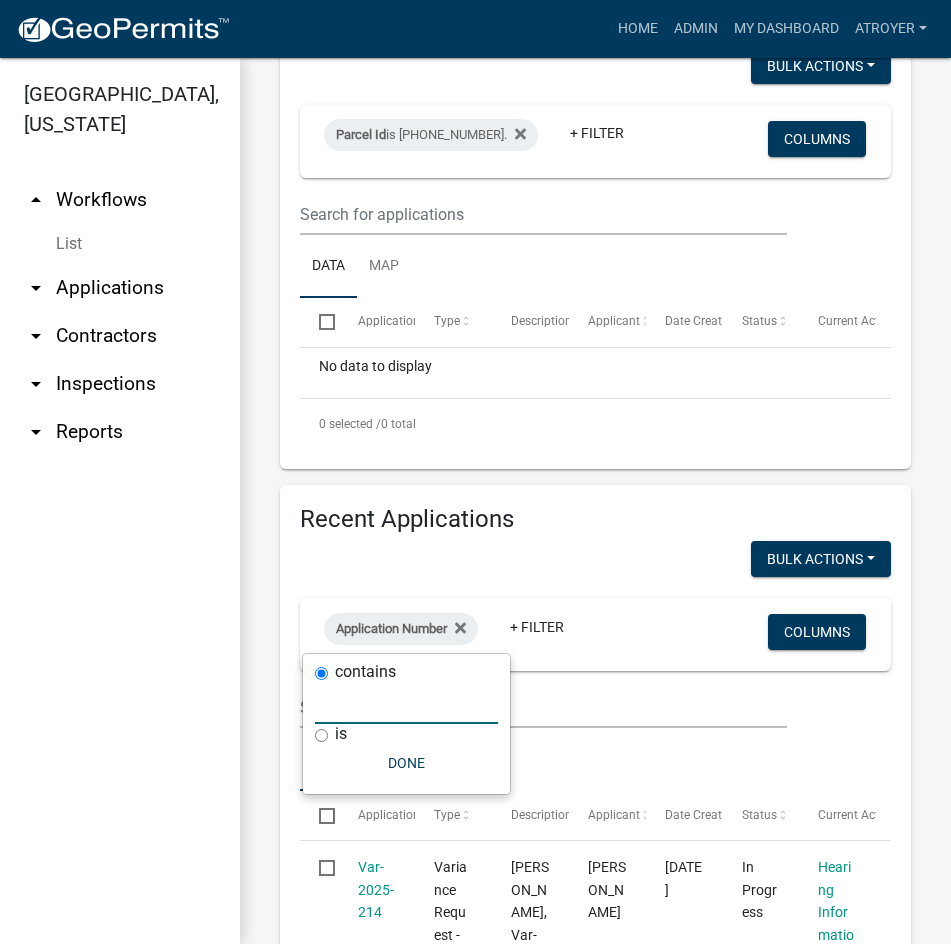 click at bounding box center [406, 703] 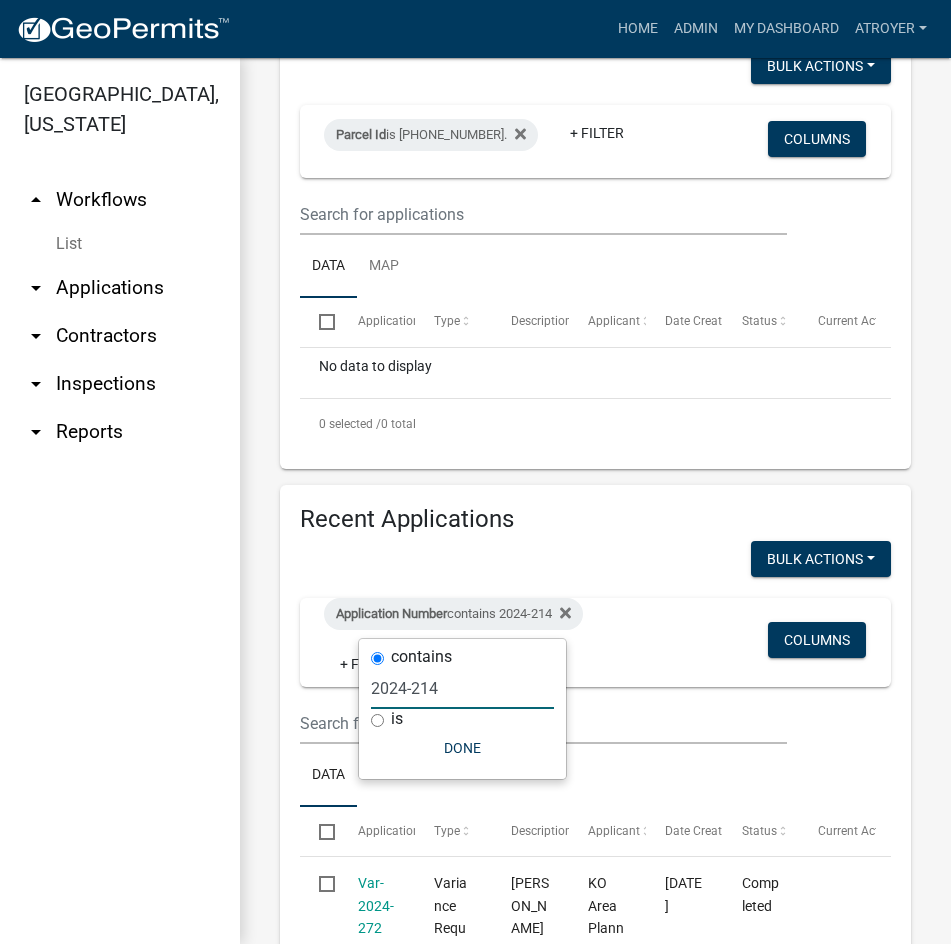 type on "2024-214" 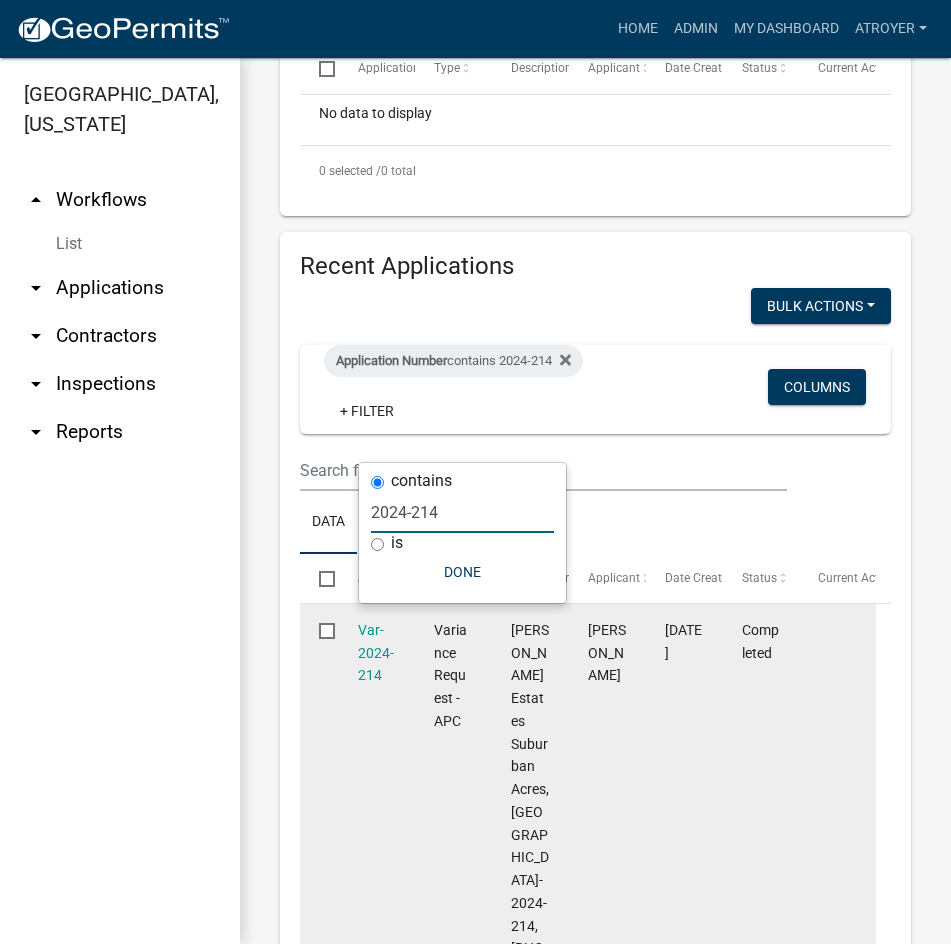 scroll, scrollTop: 685, scrollLeft: 0, axis: vertical 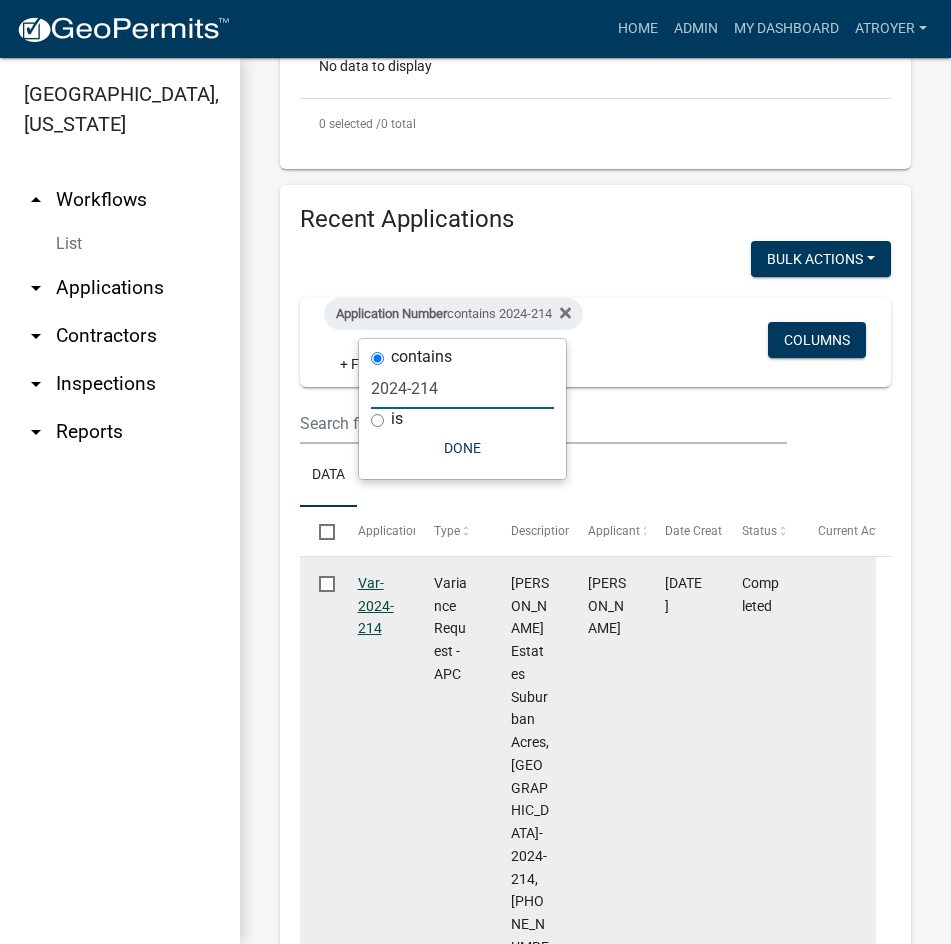 click on "Var-2024-214" 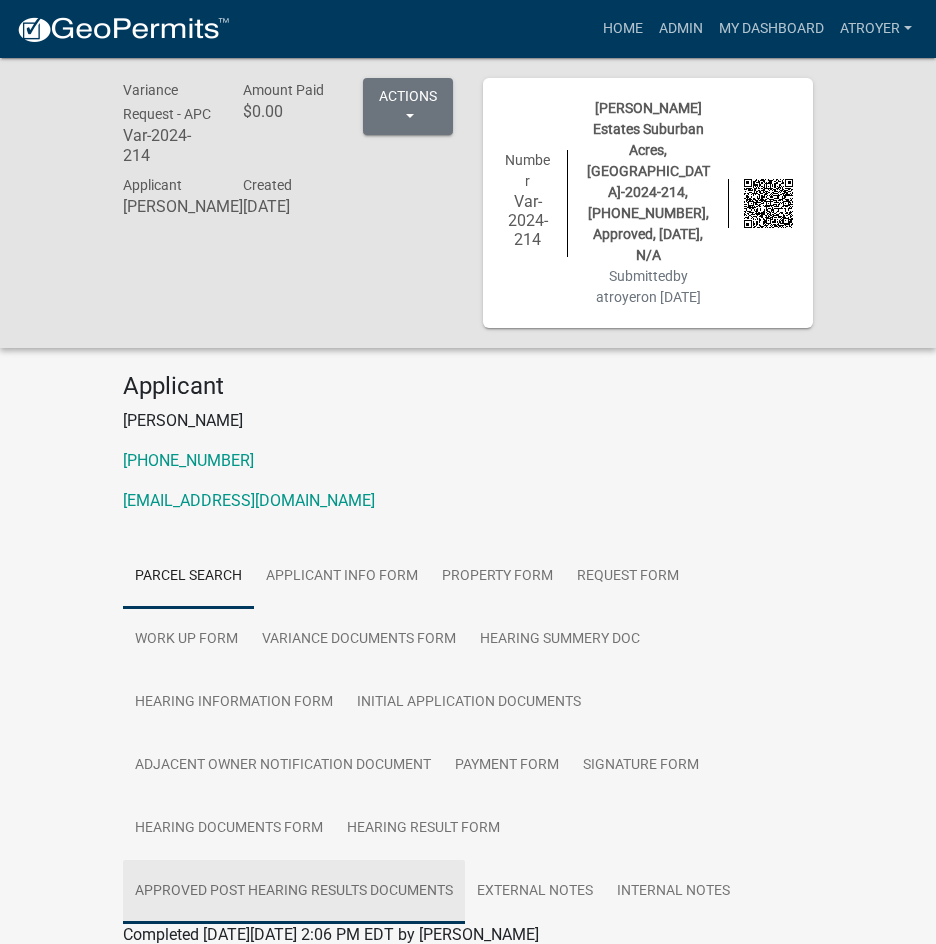click on "Approved Post Hearing Results Documents" at bounding box center [294, 892] 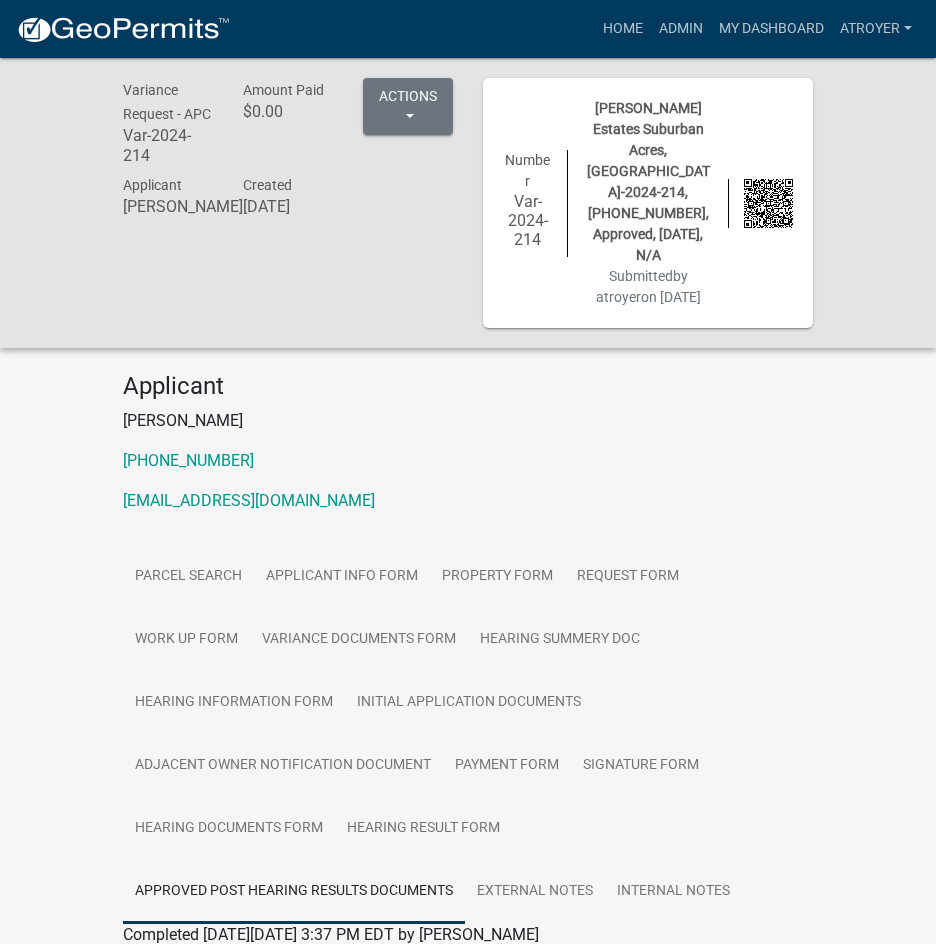 click on "Approved Post Hearing Results Documents" 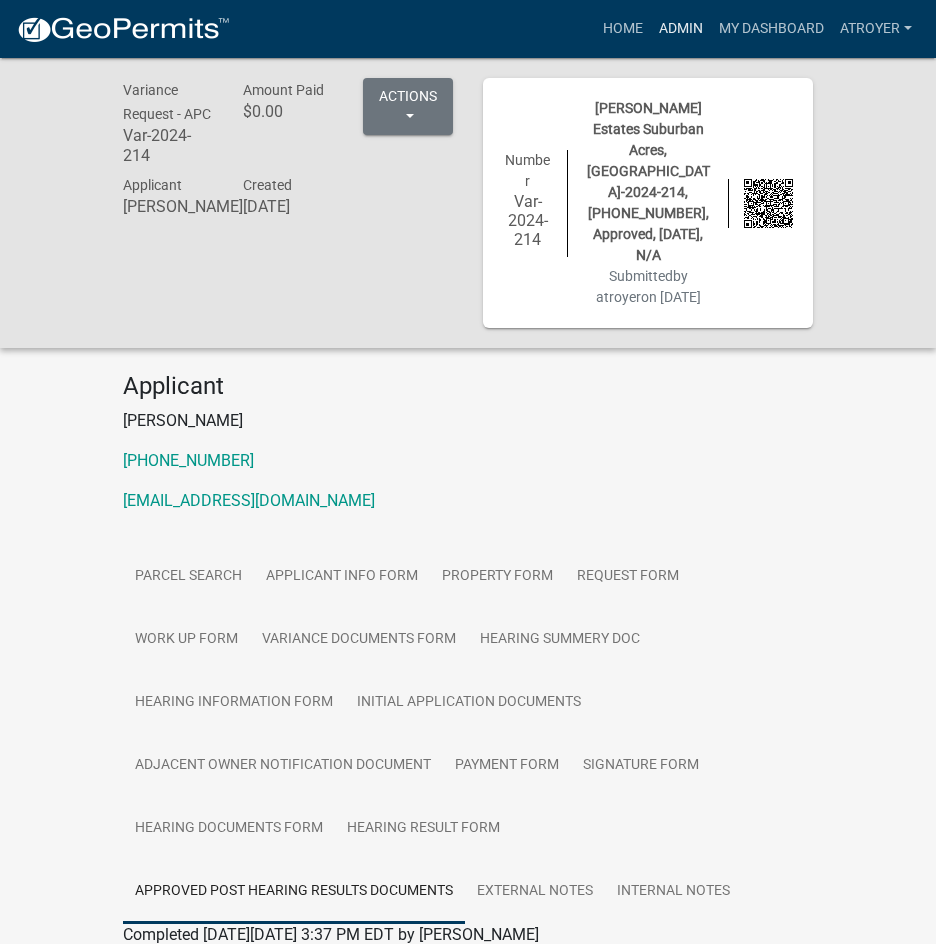 click on "Admin" at bounding box center [681, 29] 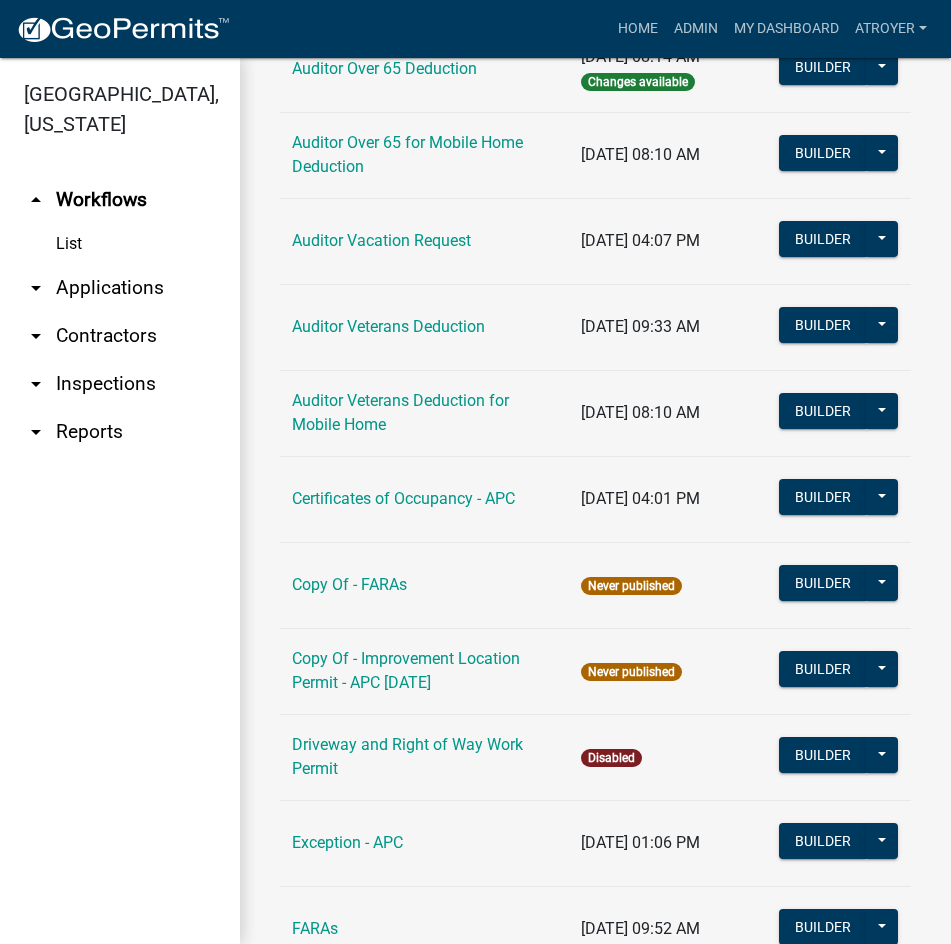 scroll, scrollTop: 1300, scrollLeft: 0, axis: vertical 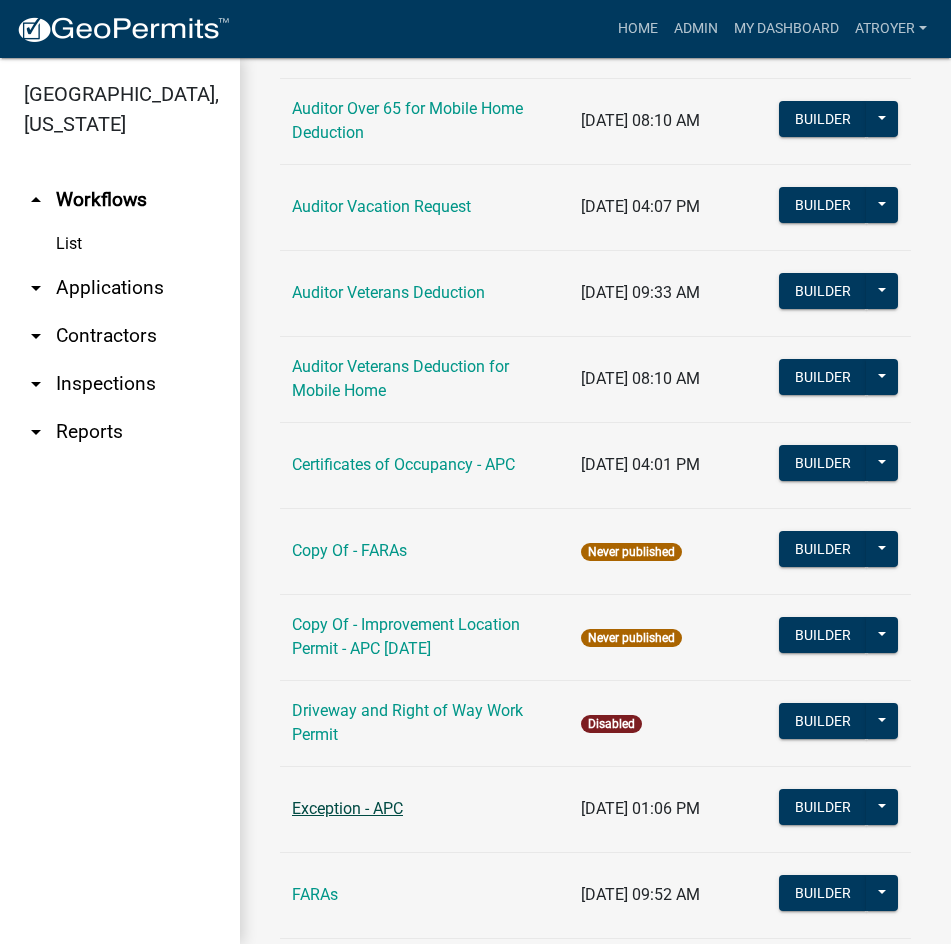 click on "Exception - APC" at bounding box center [347, 808] 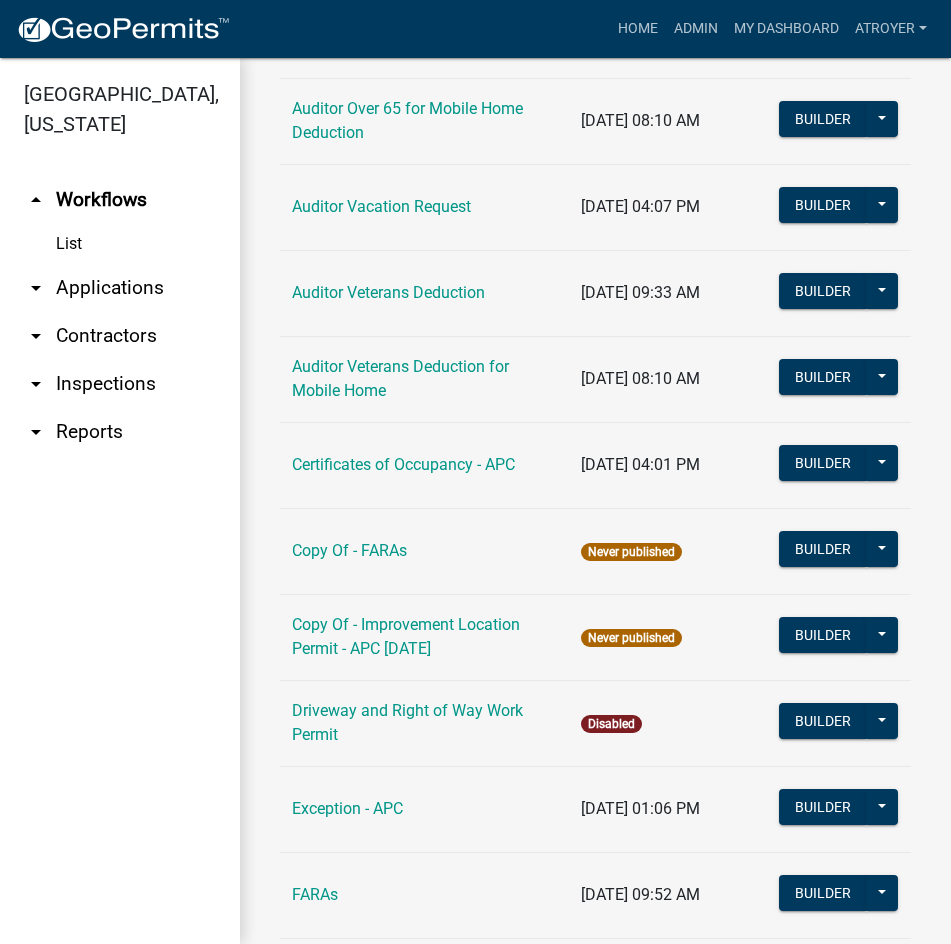scroll, scrollTop: 0, scrollLeft: 0, axis: both 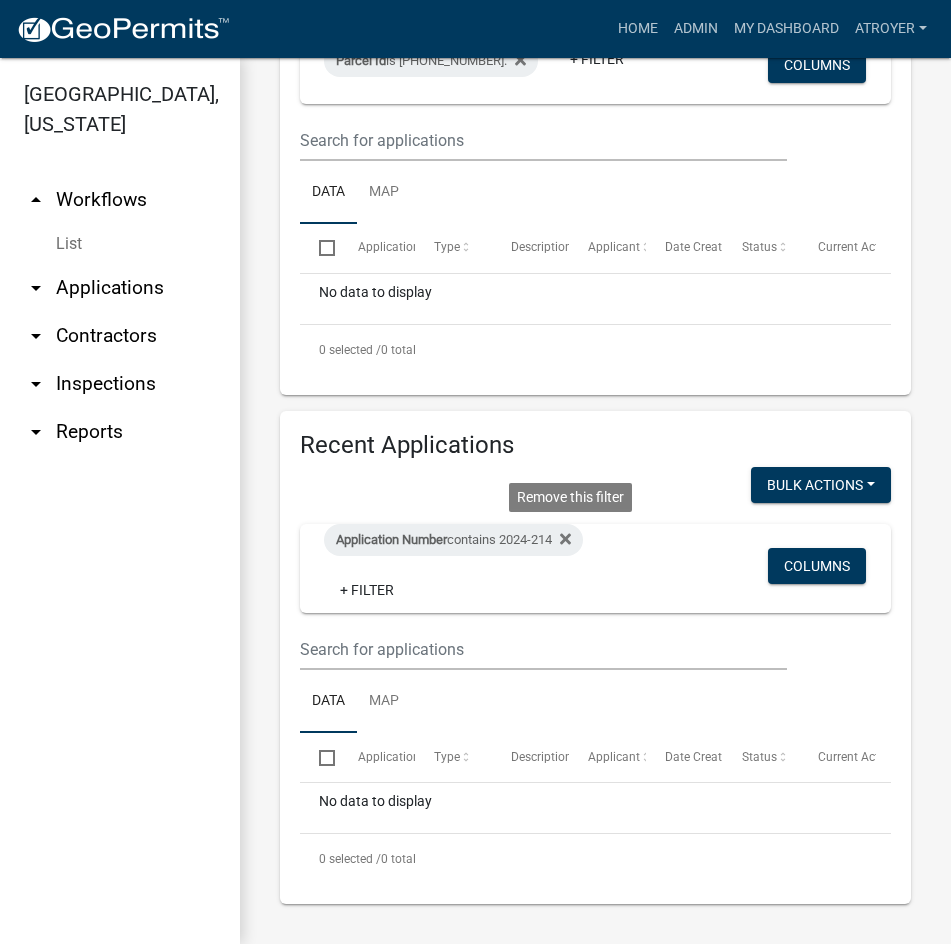 click 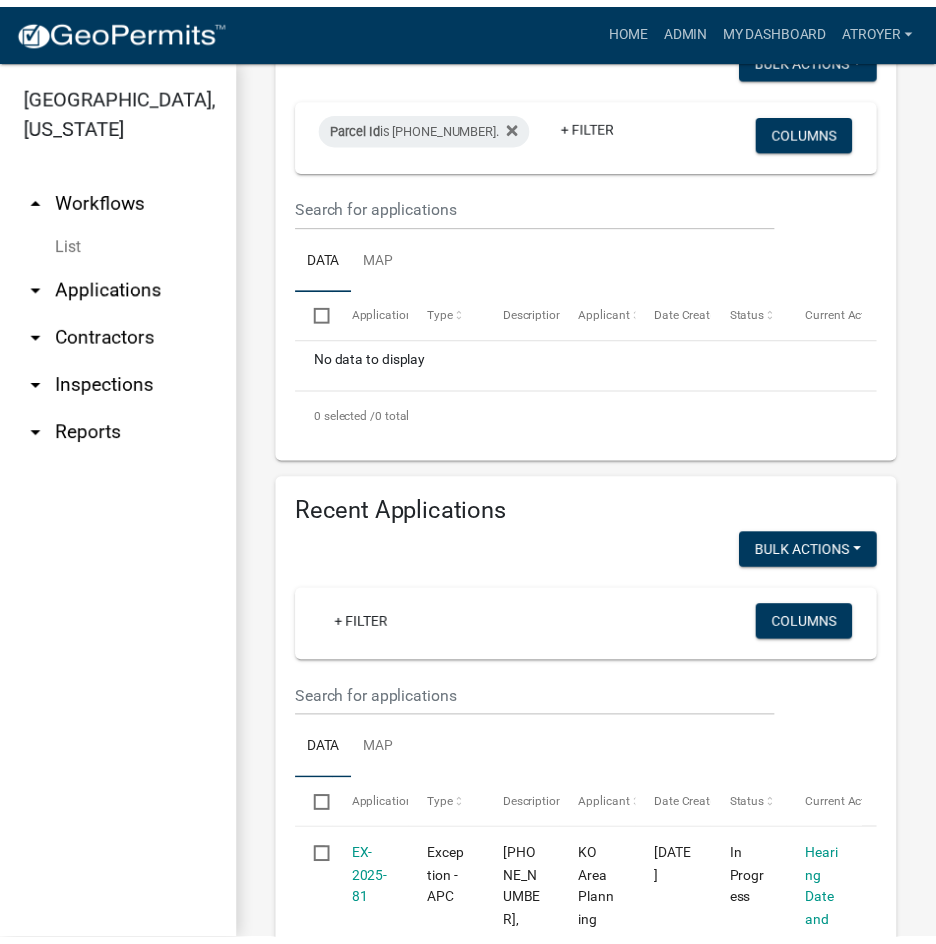 scroll, scrollTop: 459, scrollLeft: 0, axis: vertical 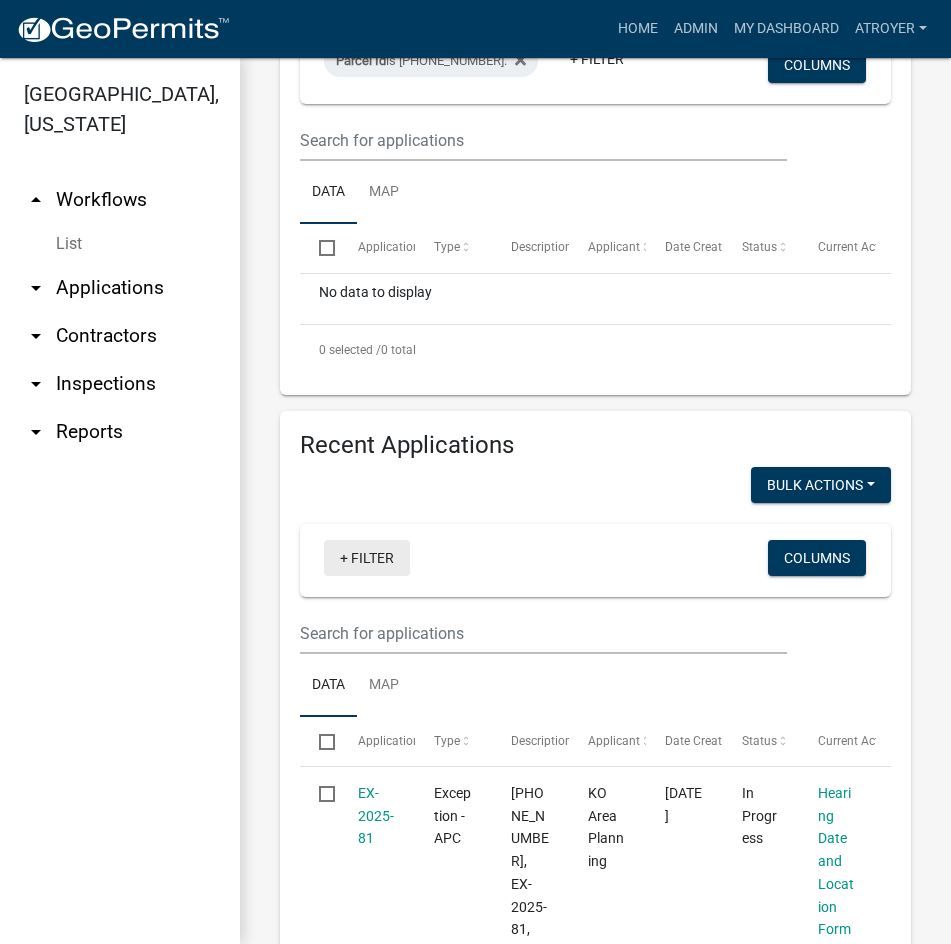 click on "+ Filter" 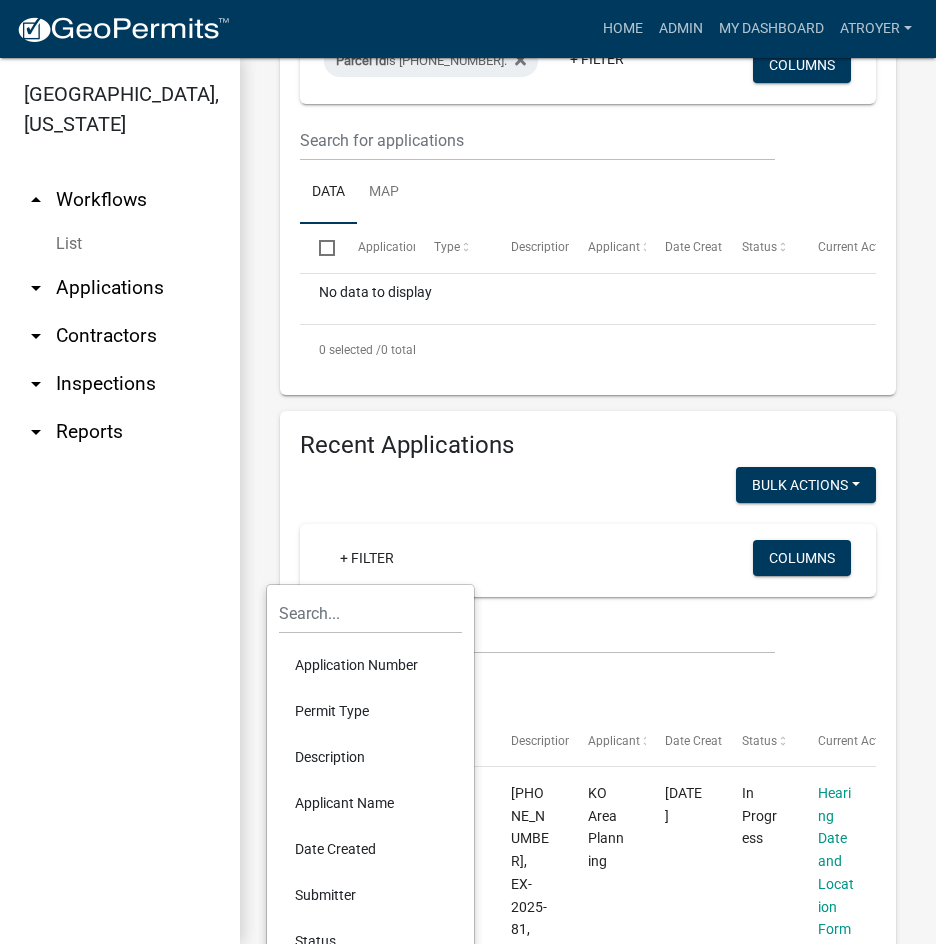 click on "Application Number" at bounding box center [370, 665] 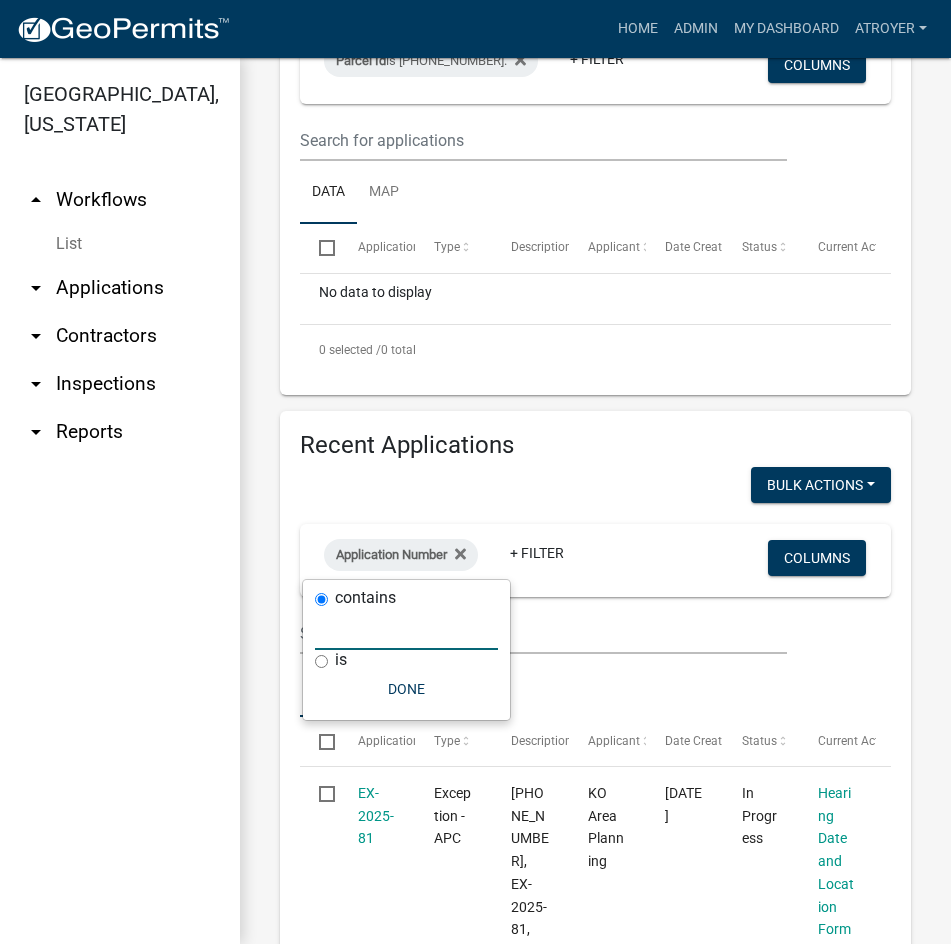 click at bounding box center (406, 629) 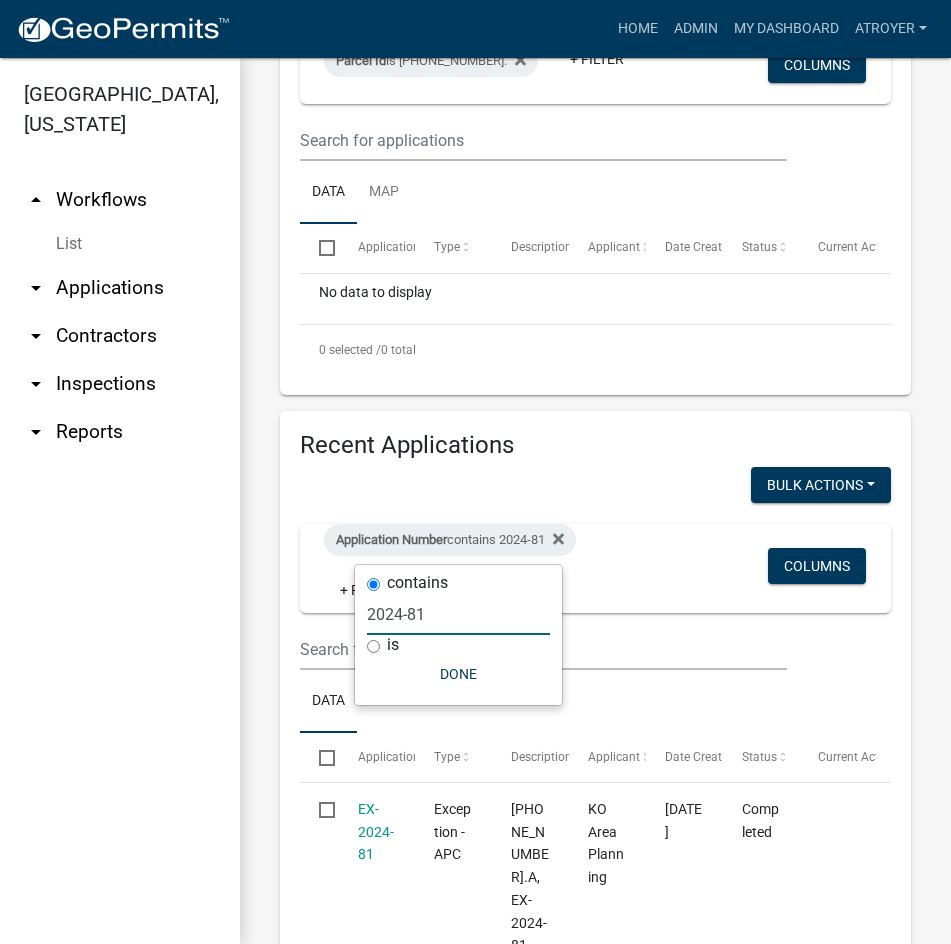 type on "2024-81" 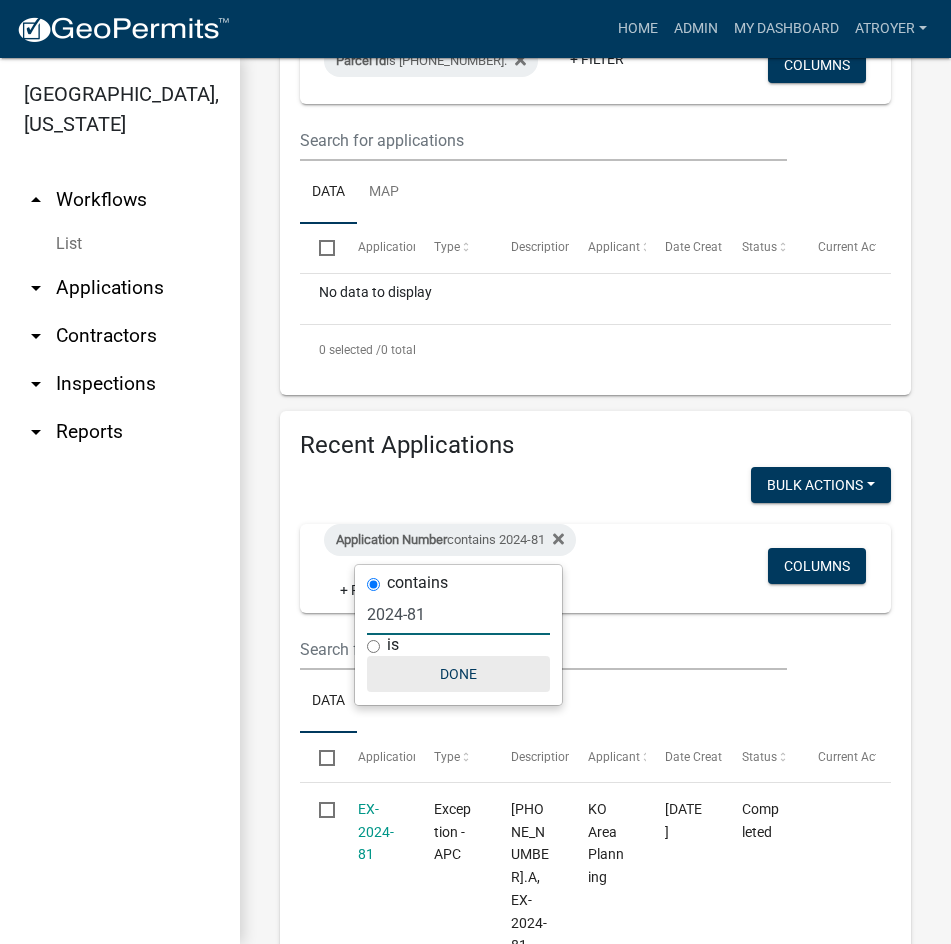 click on "Done" at bounding box center [458, 674] 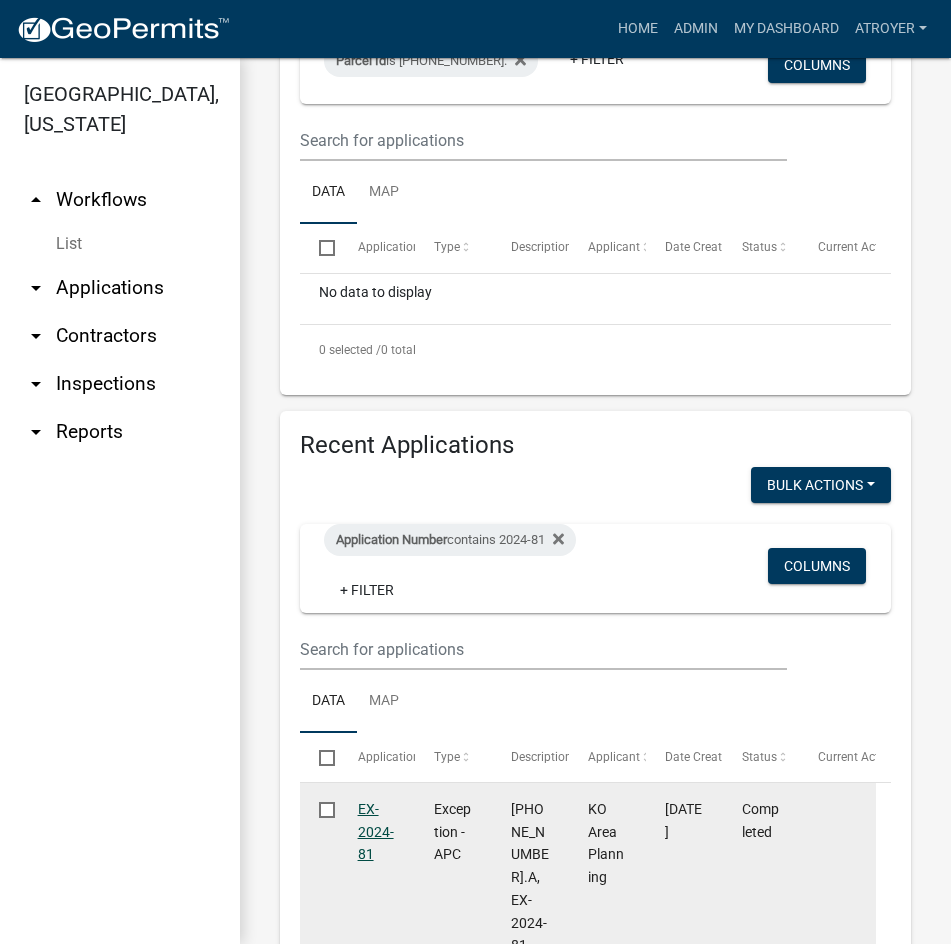 click on "EX-2024-81" 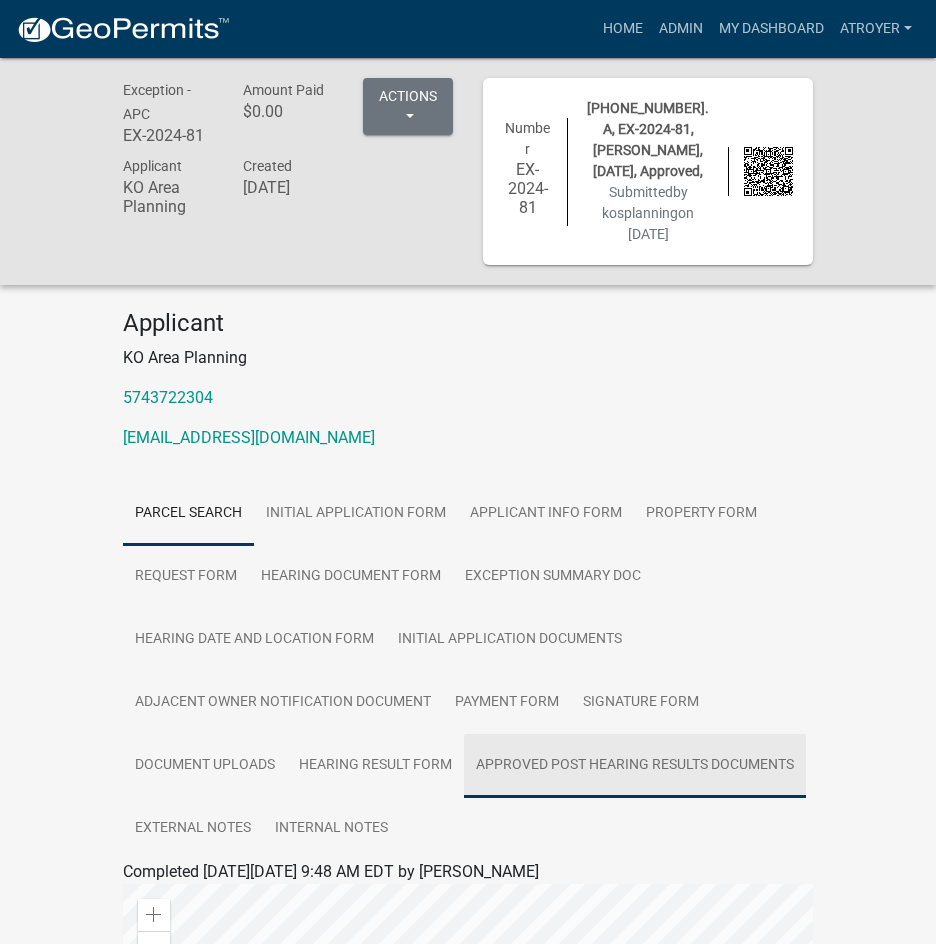 click on "Approved Post Hearing Results Documents" at bounding box center (635, 766) 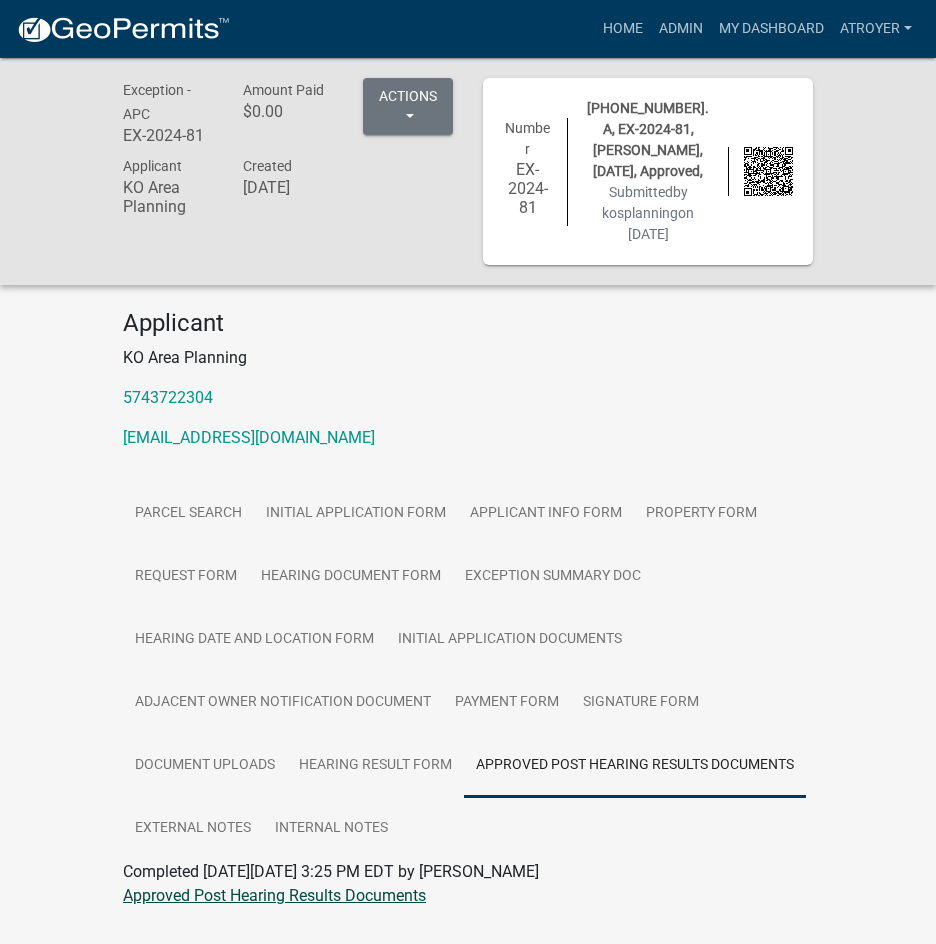 click on "Approved Post Hearing Results Documents" 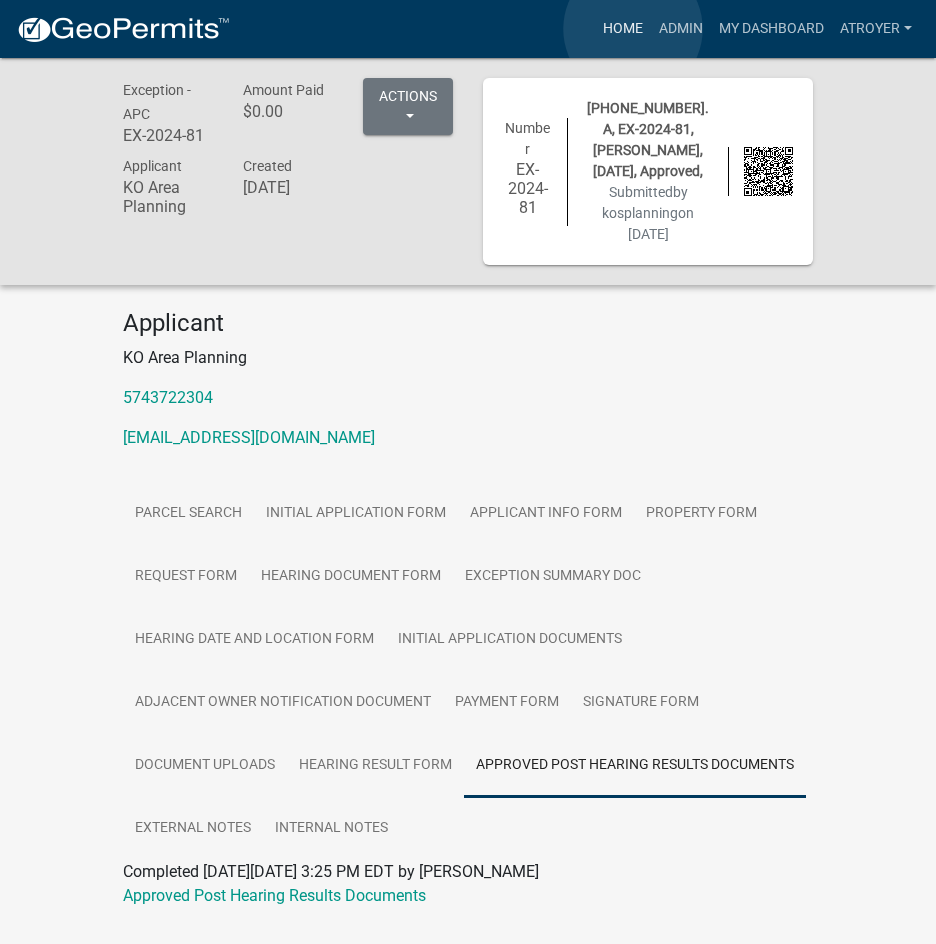click on "Home" at bounding box center [623, 29] 